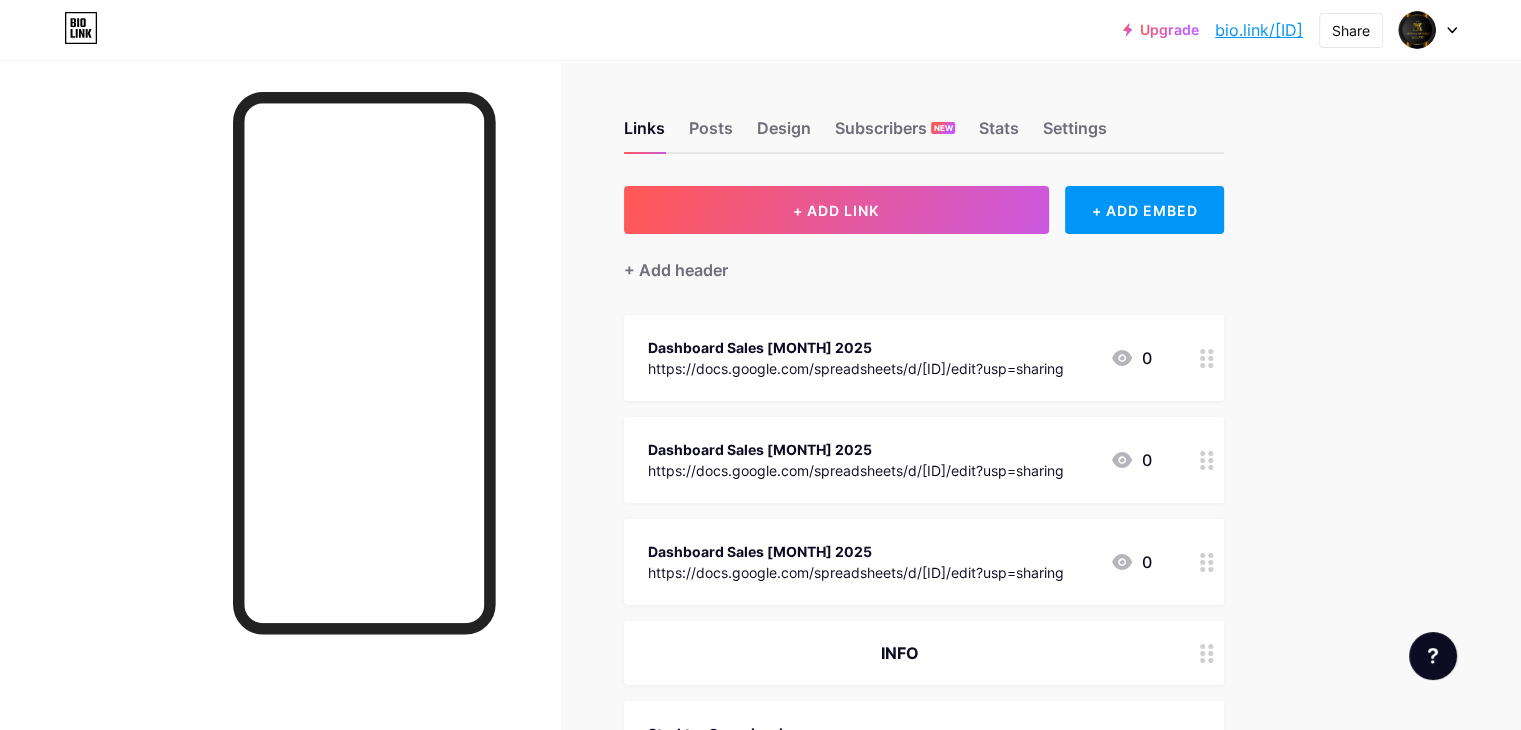 scroll, scrollTop: 140, scrollLeft: 0, axis: vertical 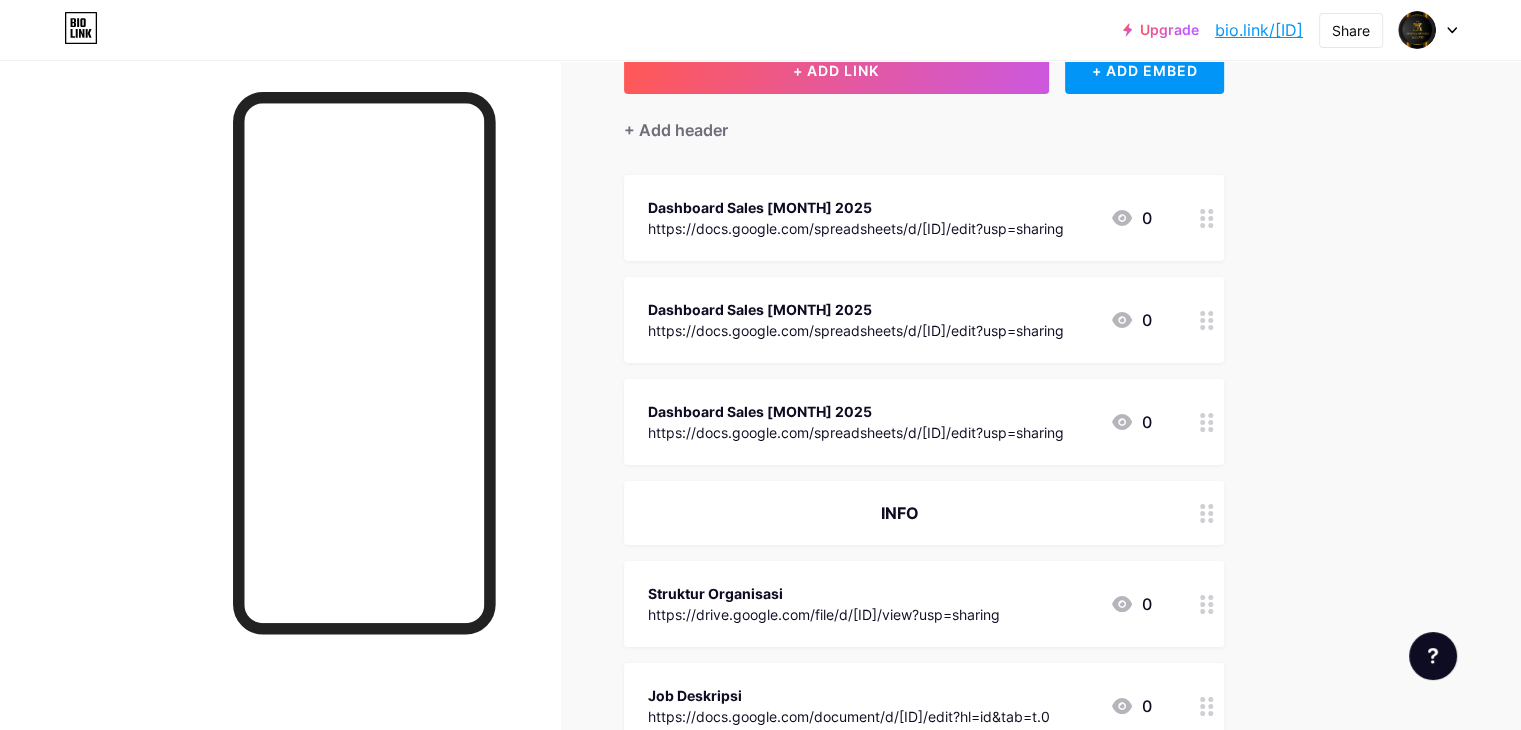 click on "https://docs.google.com/spreadsheets/d/[ID]/edit?usp=sharing" at bounding box center [856, 228] 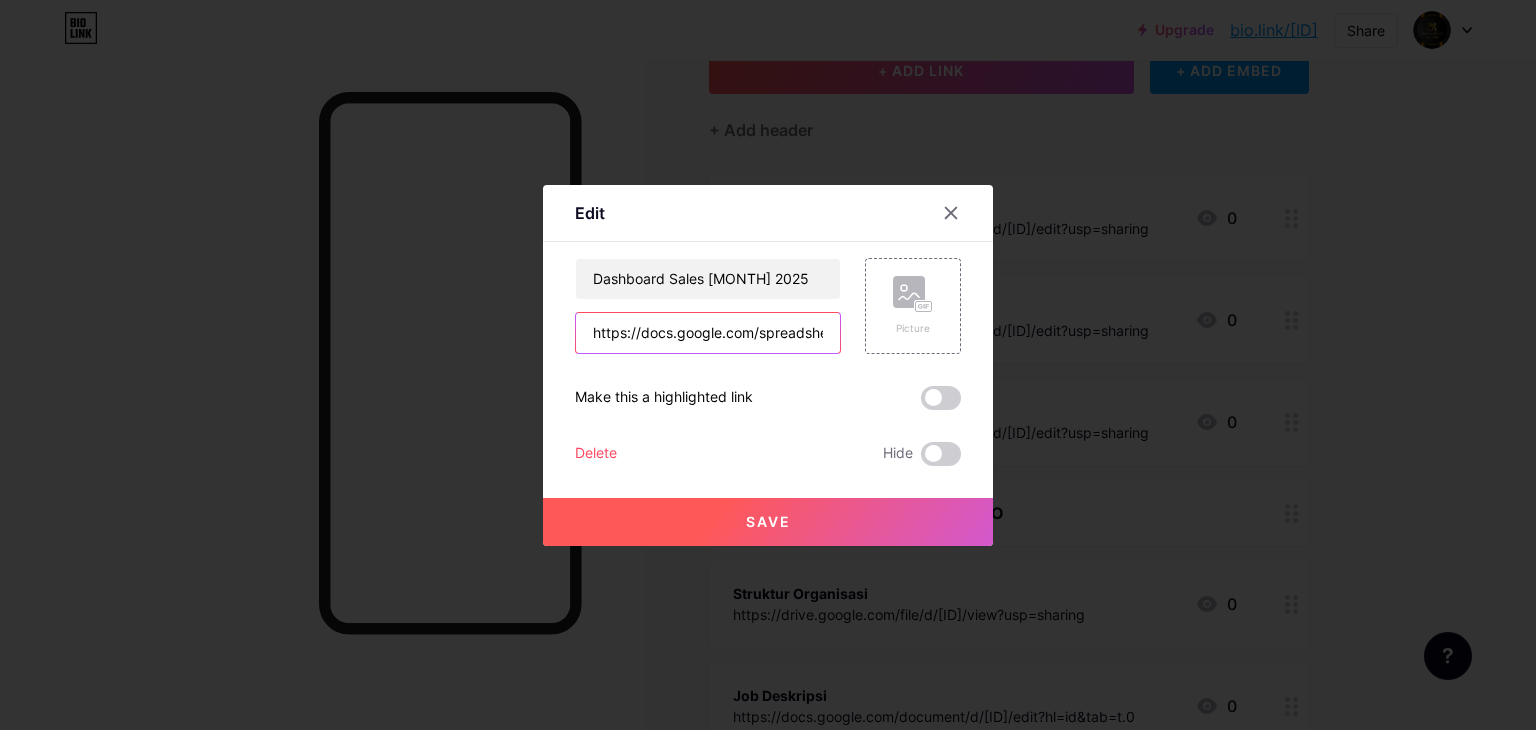 click on "https://docs.google.com/spreadsheets/d/[ID]/edit?usp=sharing" at bounding box center [708, 333] 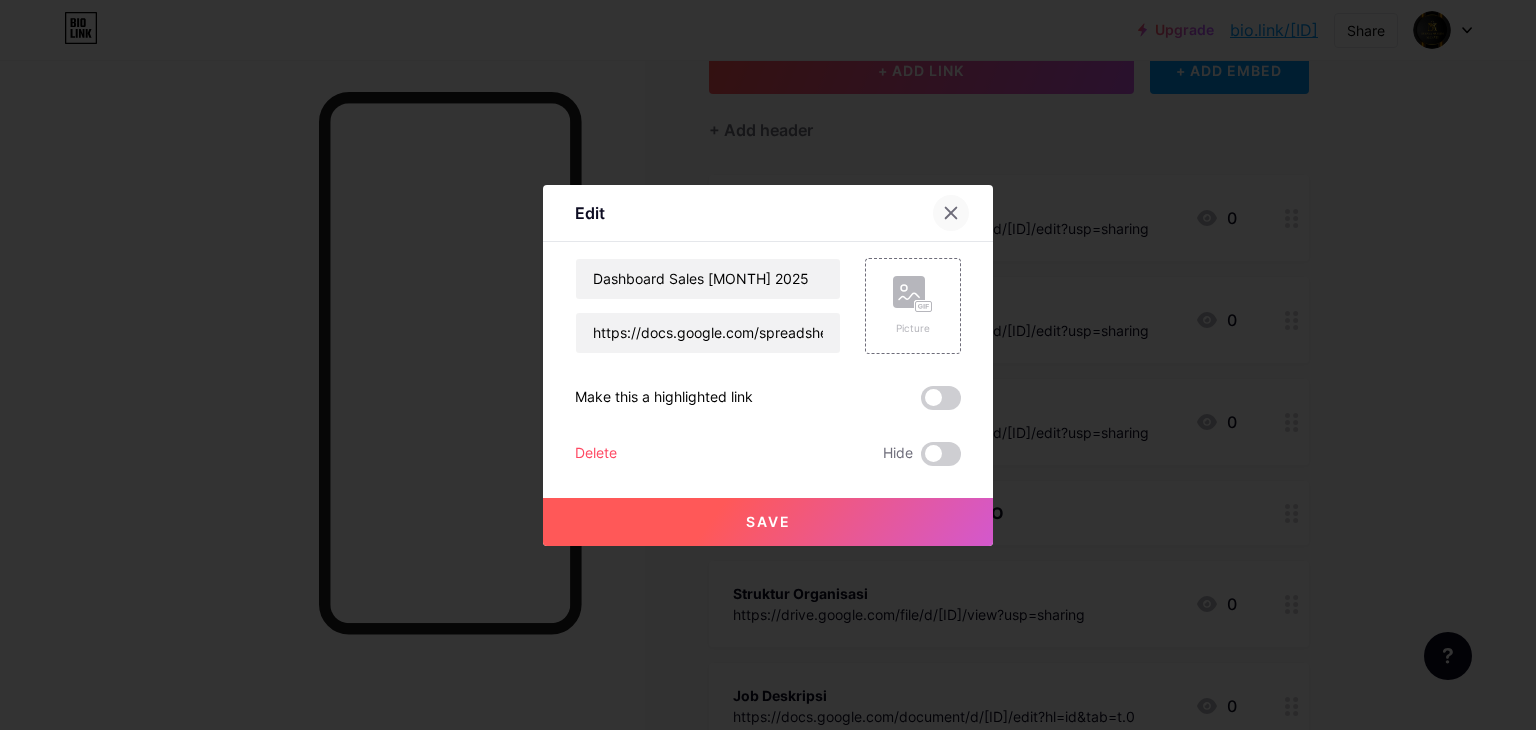 click 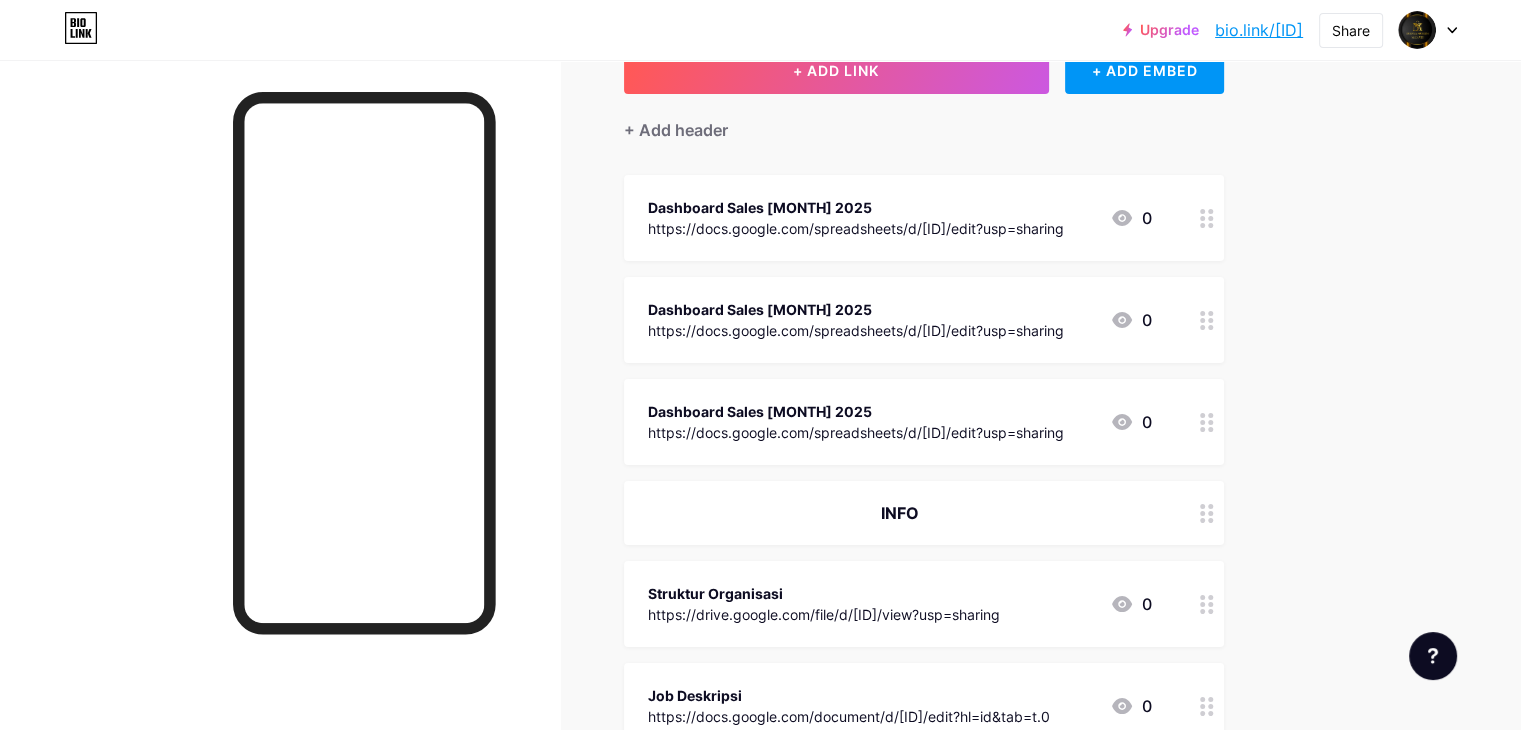click on "https://docs.google.com/spreadsheets/d/[ID]/edit?usp=sharing" at bounding box center [856, 432] 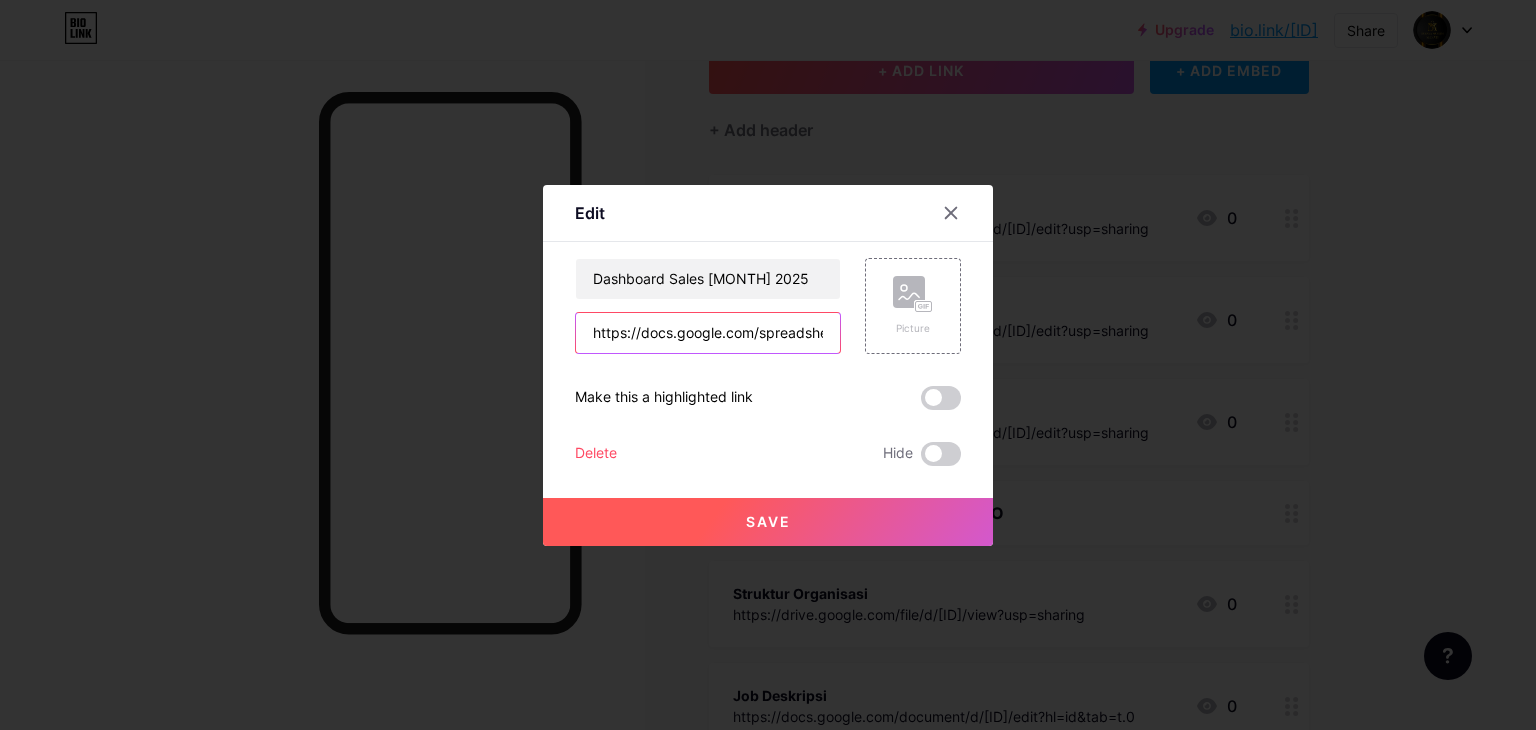 click on "https://docs.google.com/spreadsheets/d/[ID]/edit?usp=sharing" at bounding box center (708, 333) 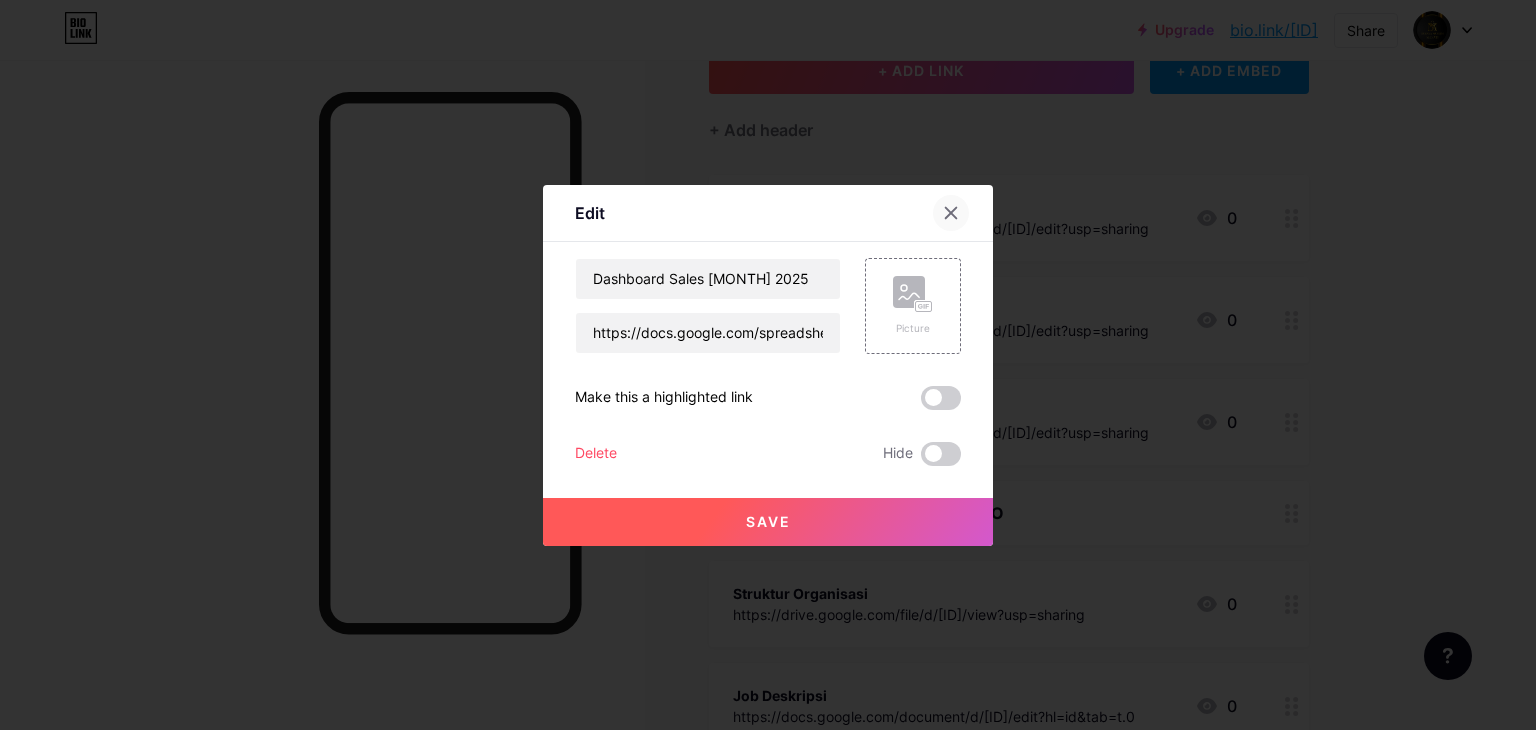 click 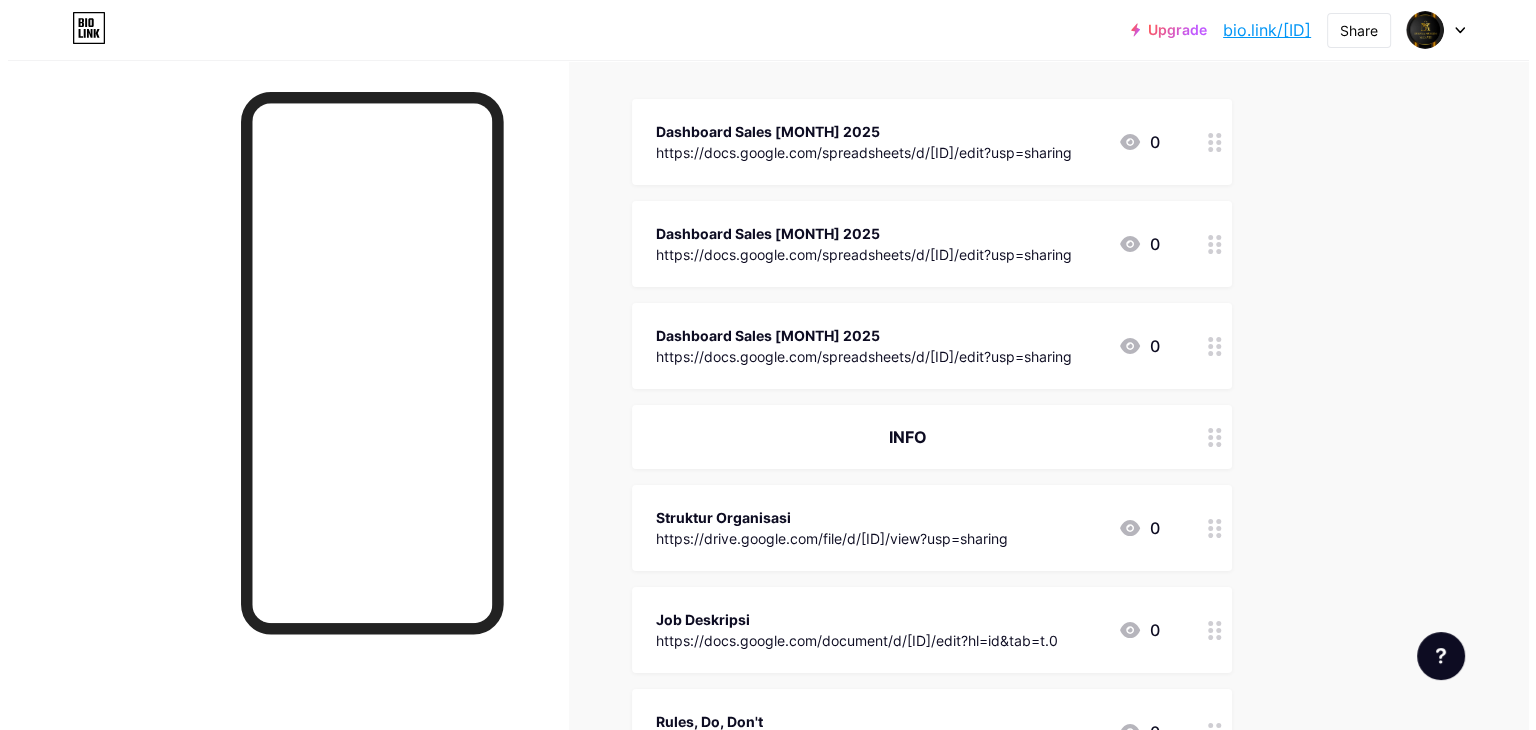 scroll, scrollTop: 212, scrollLeft: 0, axis: vertical 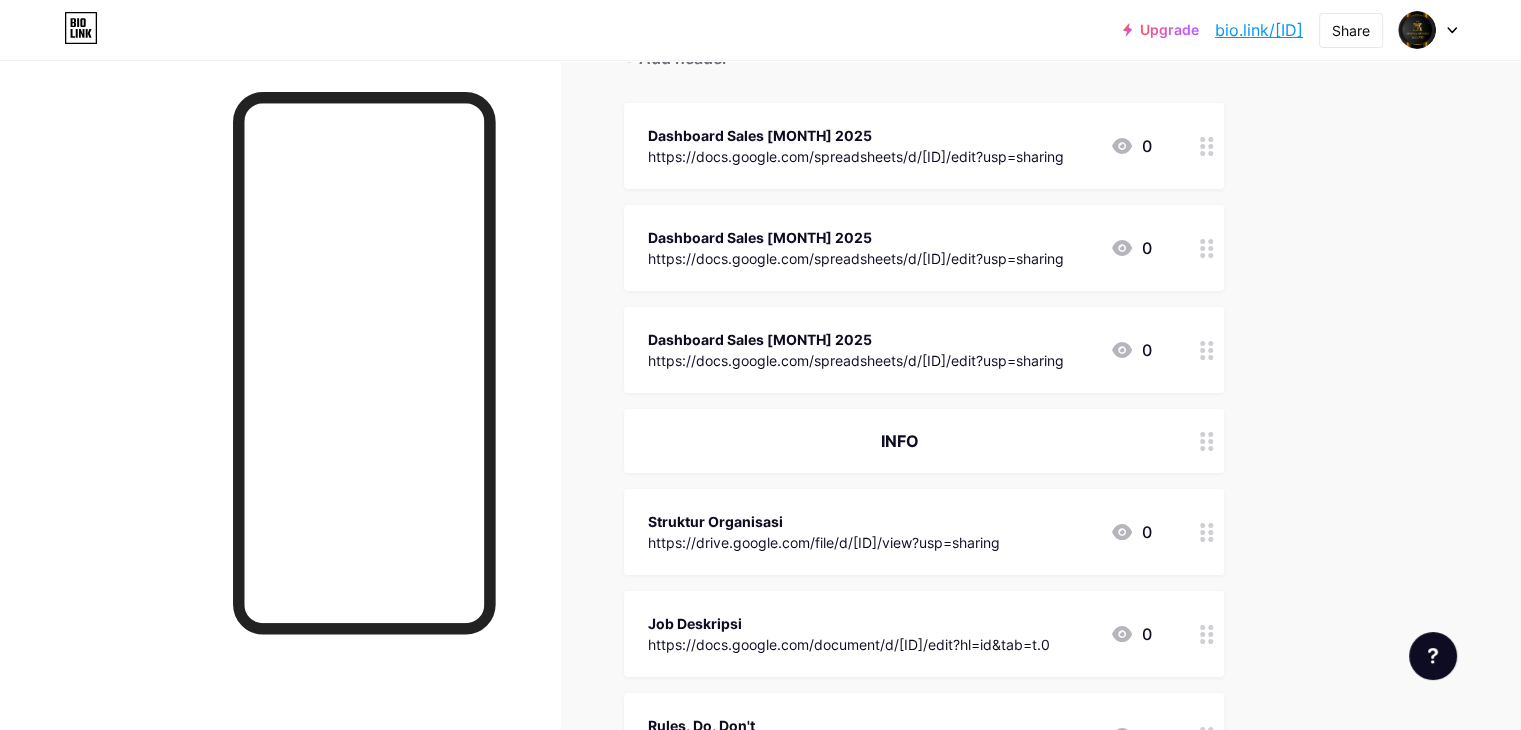 click at bounding box center (1207, 350) 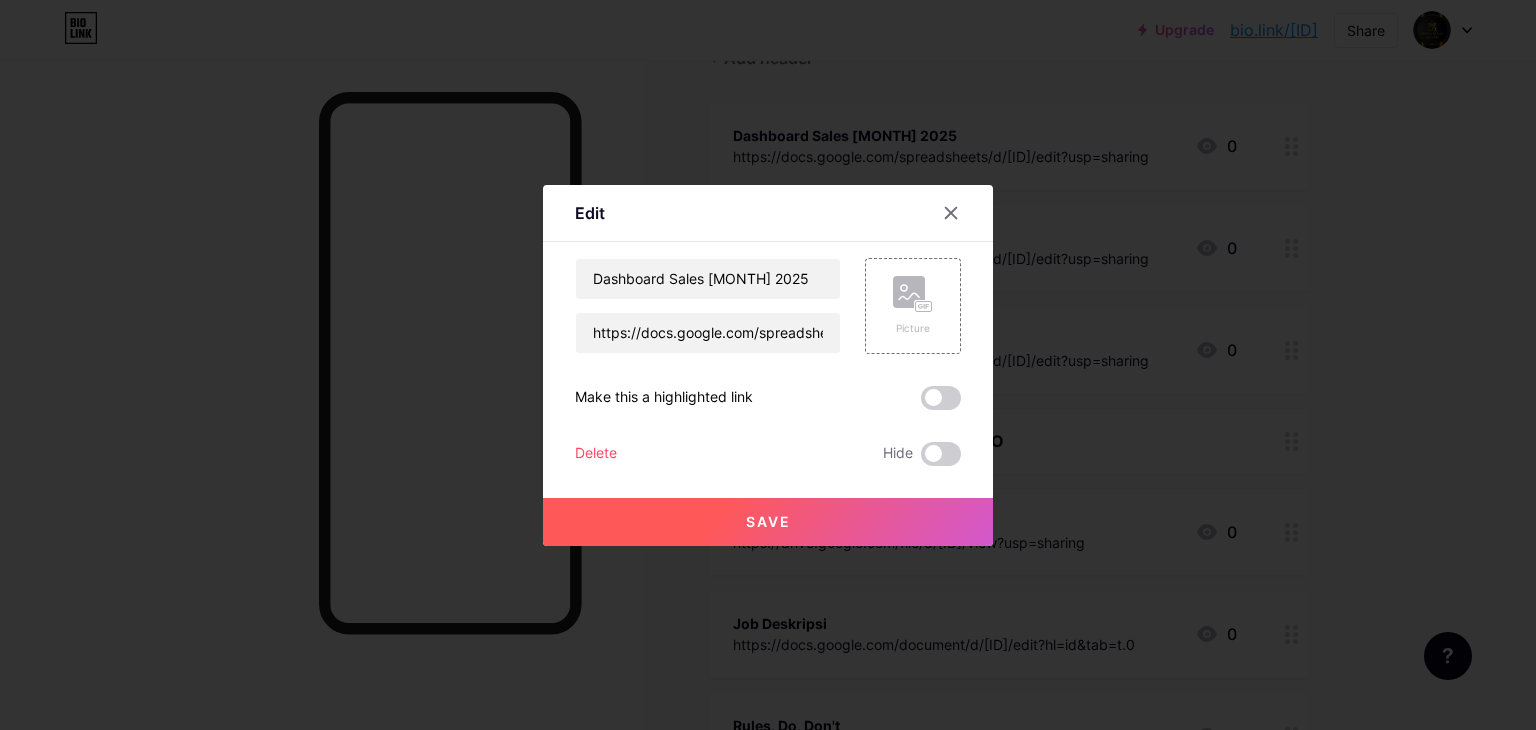 drag, startPoint x: 1287, startPoint y: 361, endPoint x: 1412, endPoint y: 326, distance: 129.80756 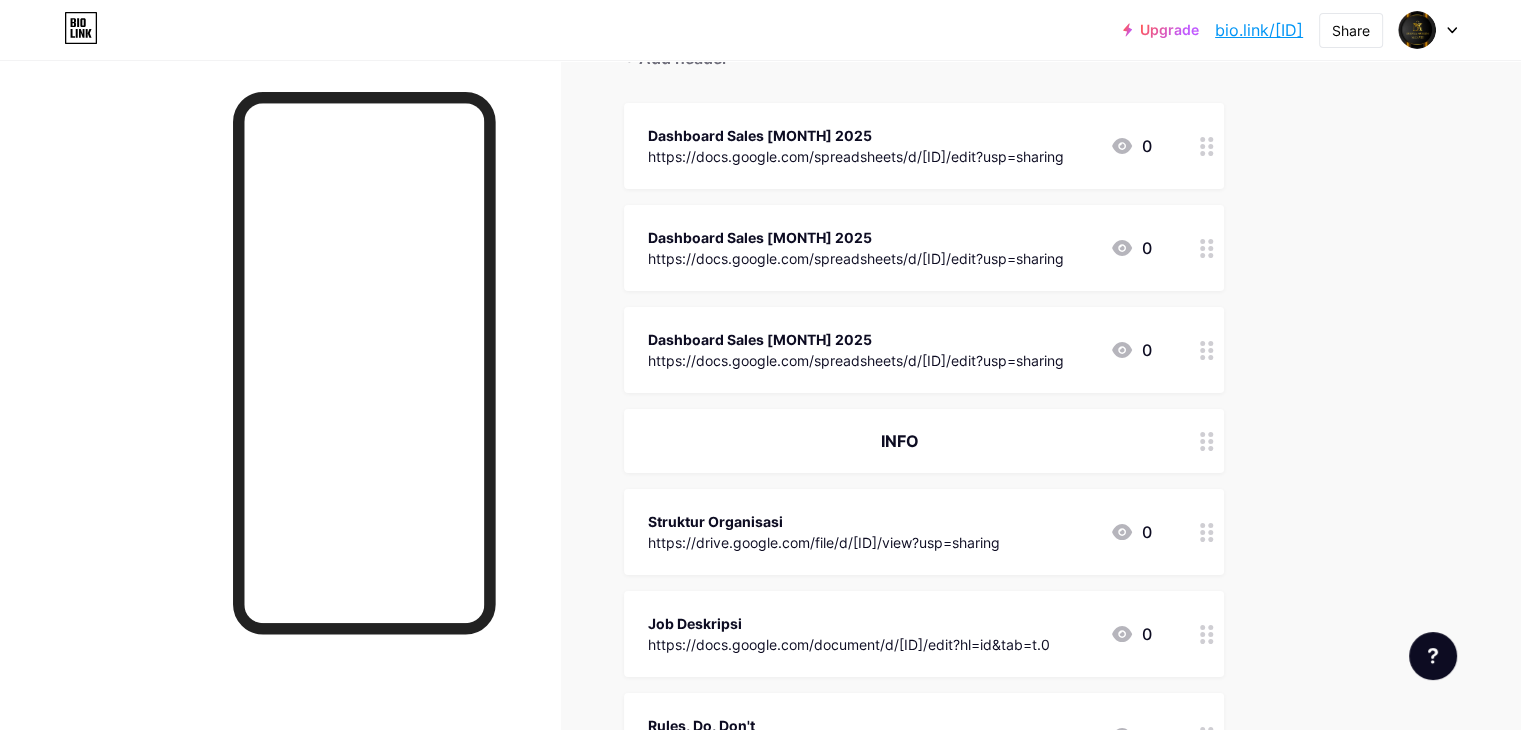 drag, startPoint x: 1059, startPoint y: 363, endPoint x: 1005, endPoint y: 329, distance: 63.812225 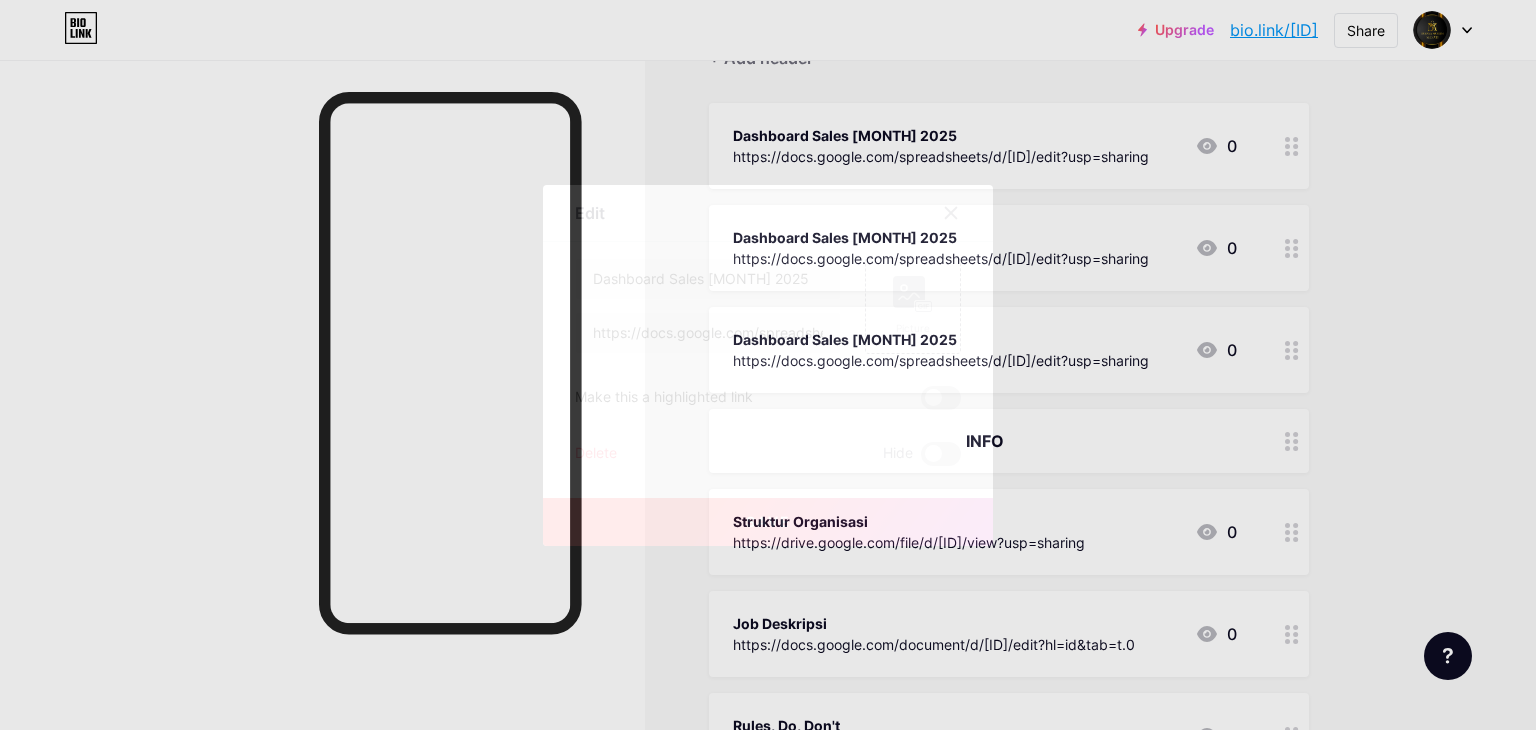 click 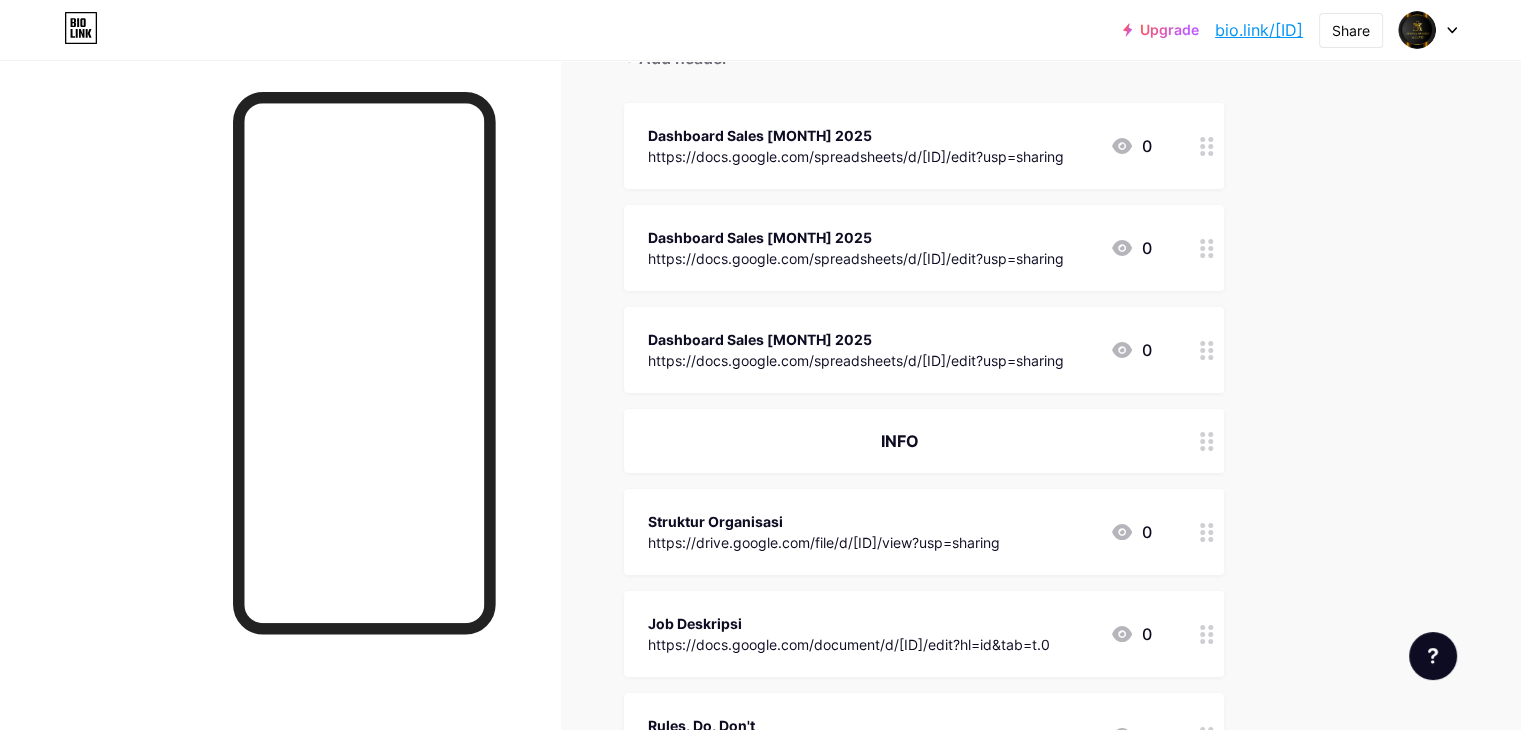 click on "https://docs.google.com/spreadsheets/d/[ID]/edit?usp=sharing" at bounding box center [856, 156] 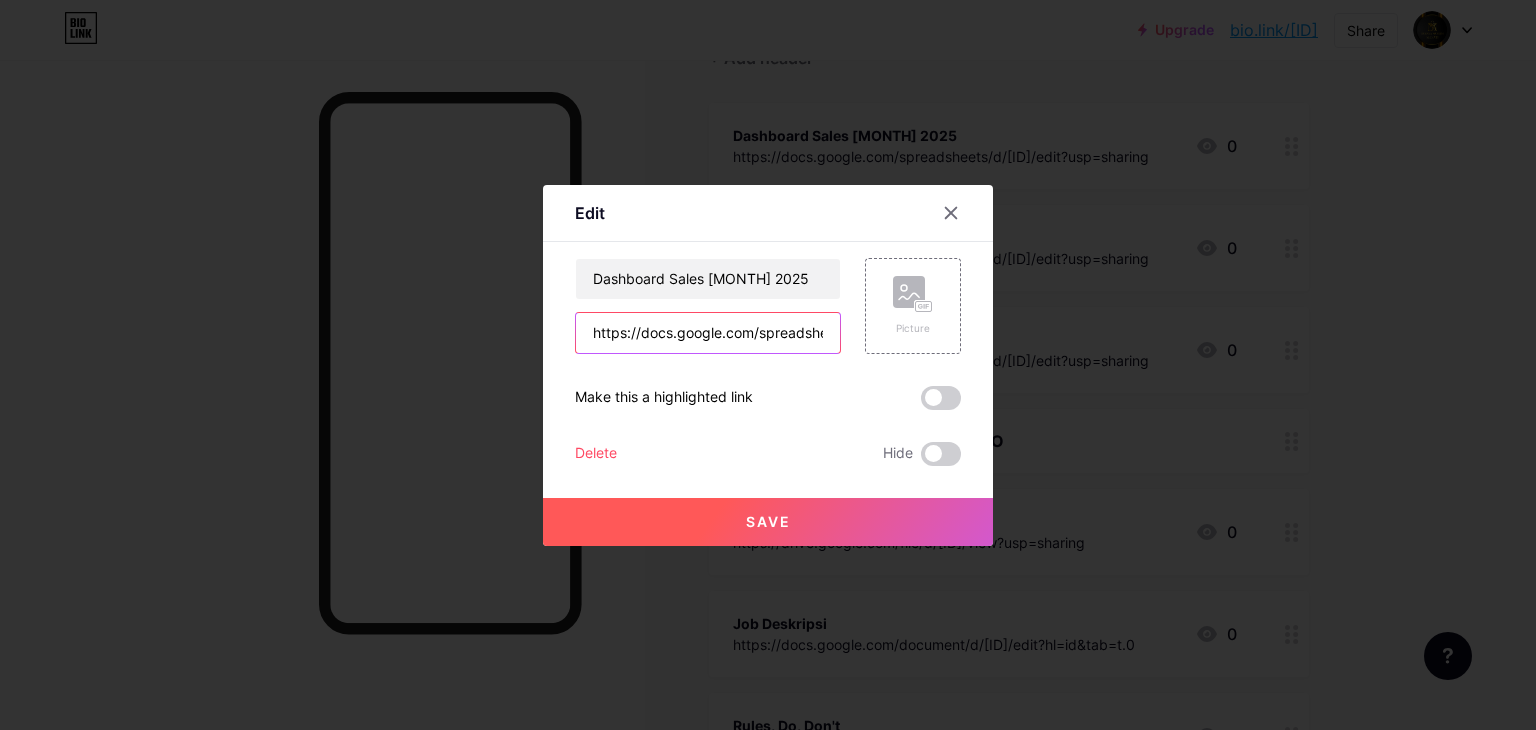 click on "https://docs.google.com/spreadsheets/d/[ID]/edit?usp=sharing" at bounding box center [708, 333] 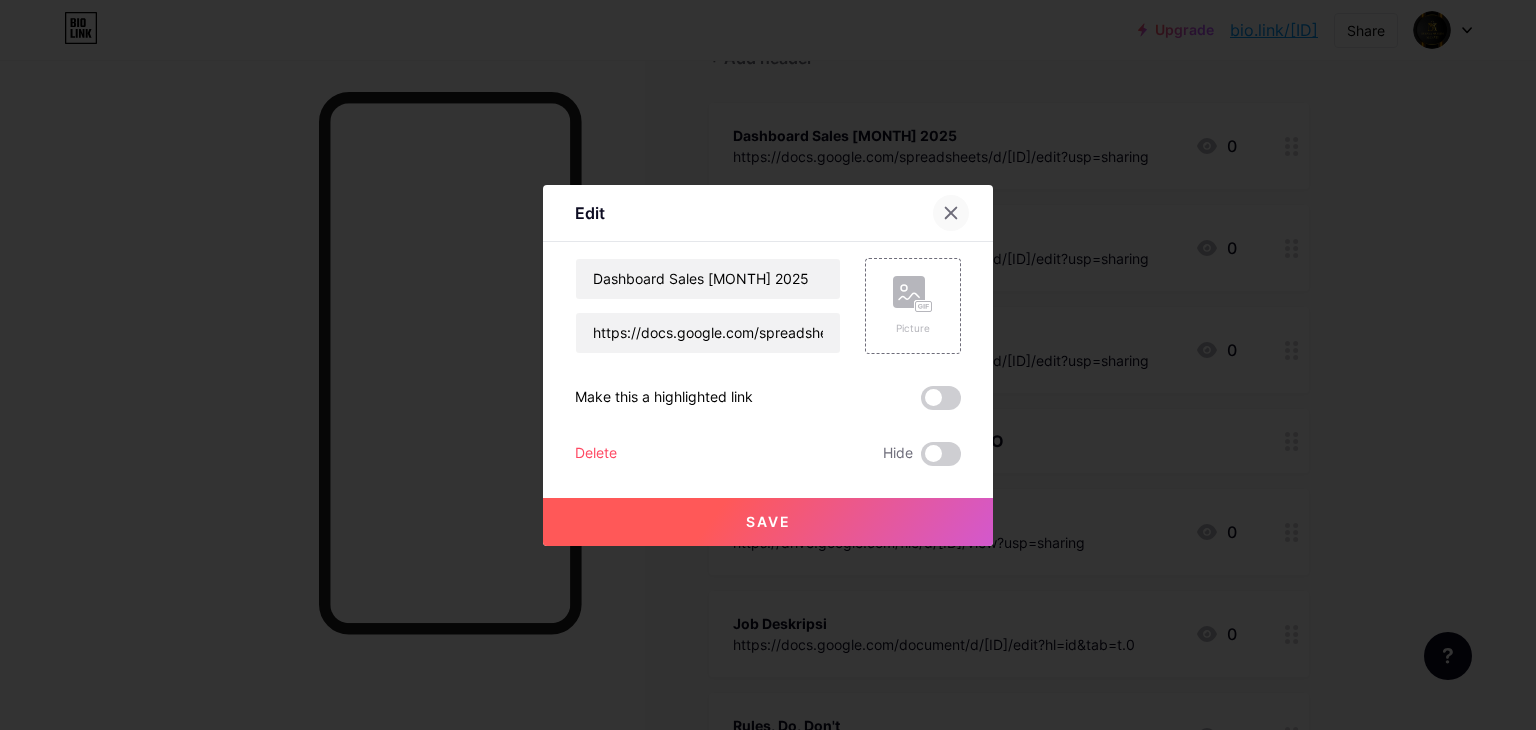 click 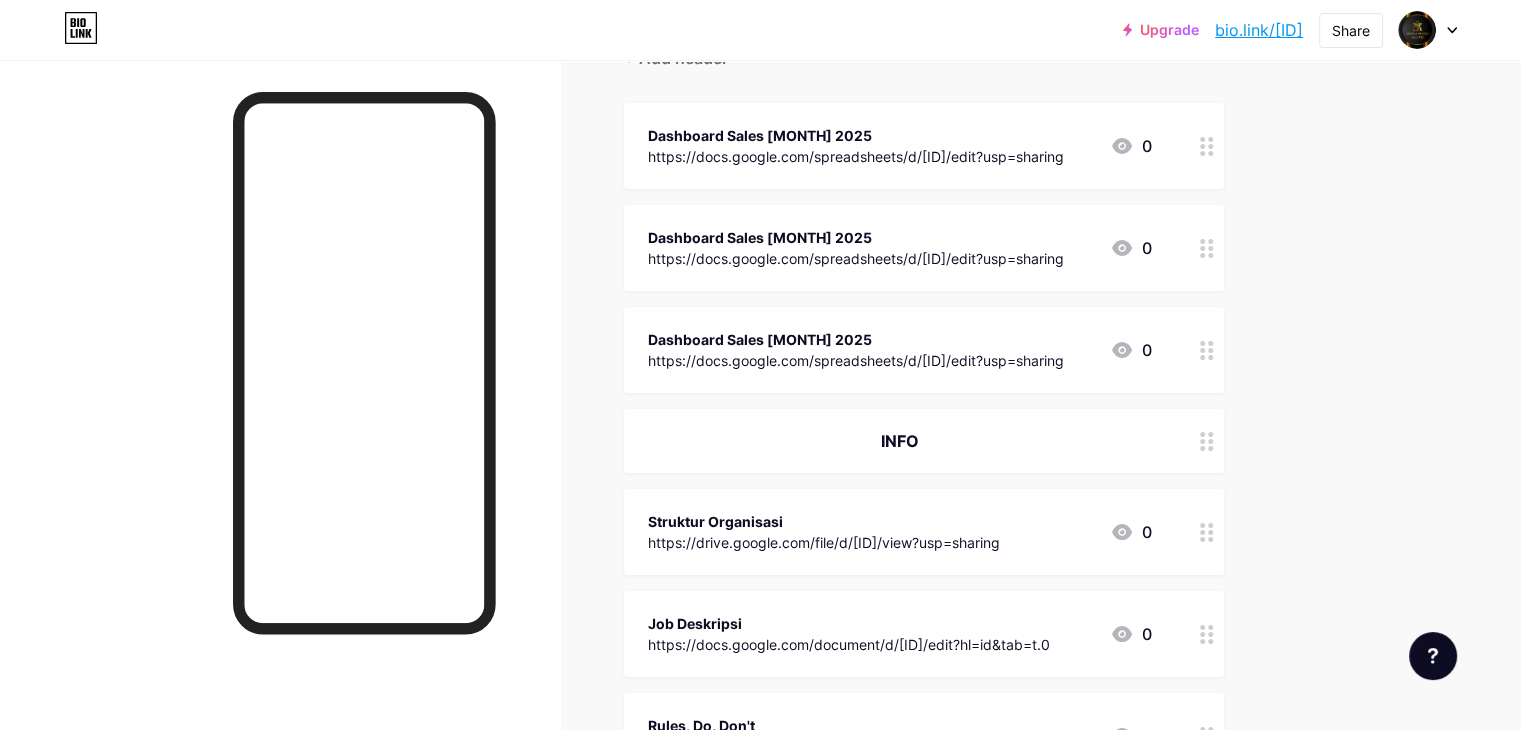 click on "https://docs.google.com/spreadsheets/d/[ID]/edit?usp=sharing" at bounding box center (856, 258) 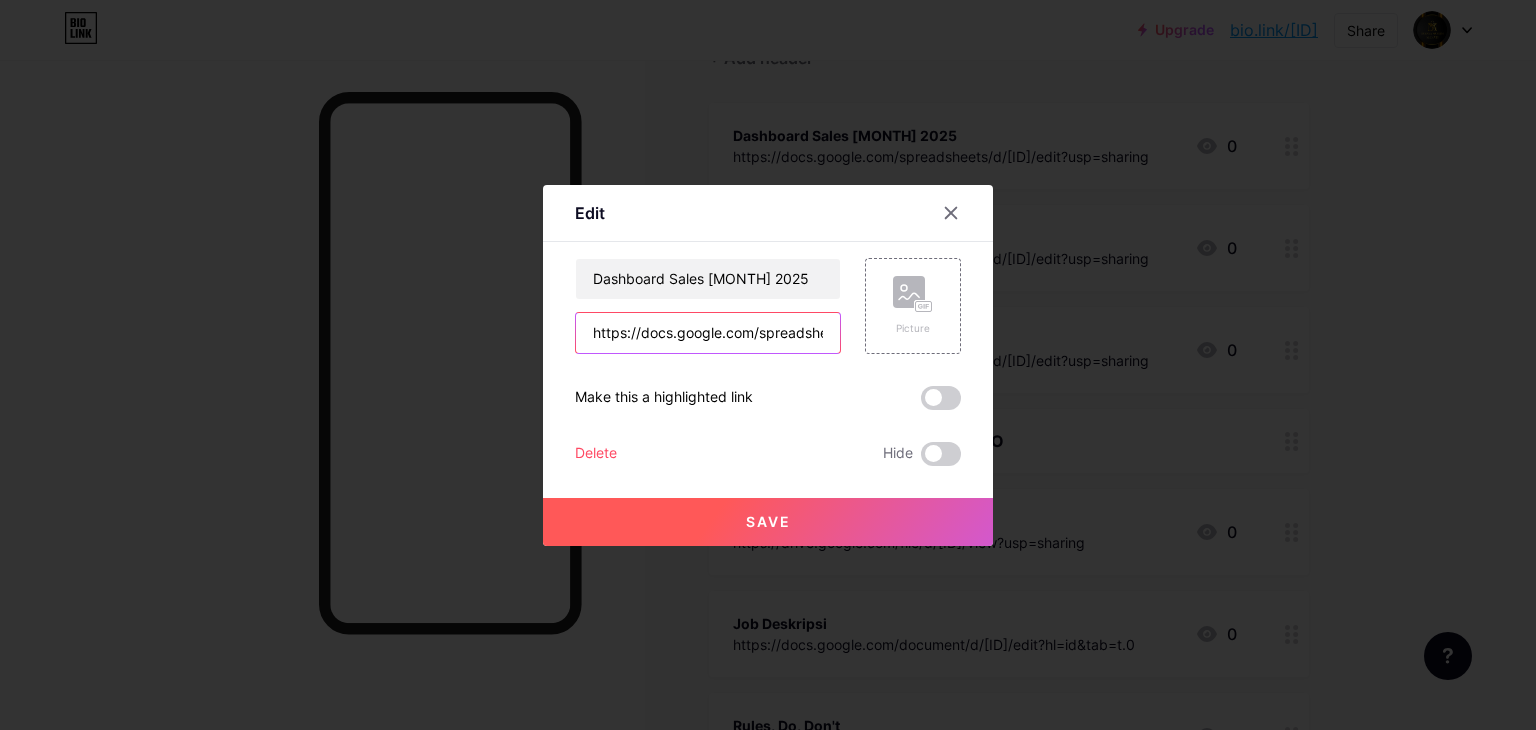 click on "https://docs.google.com/spreadsheets/d/[ID]/edit?usp=sharing" at bounding box center (708, 333) 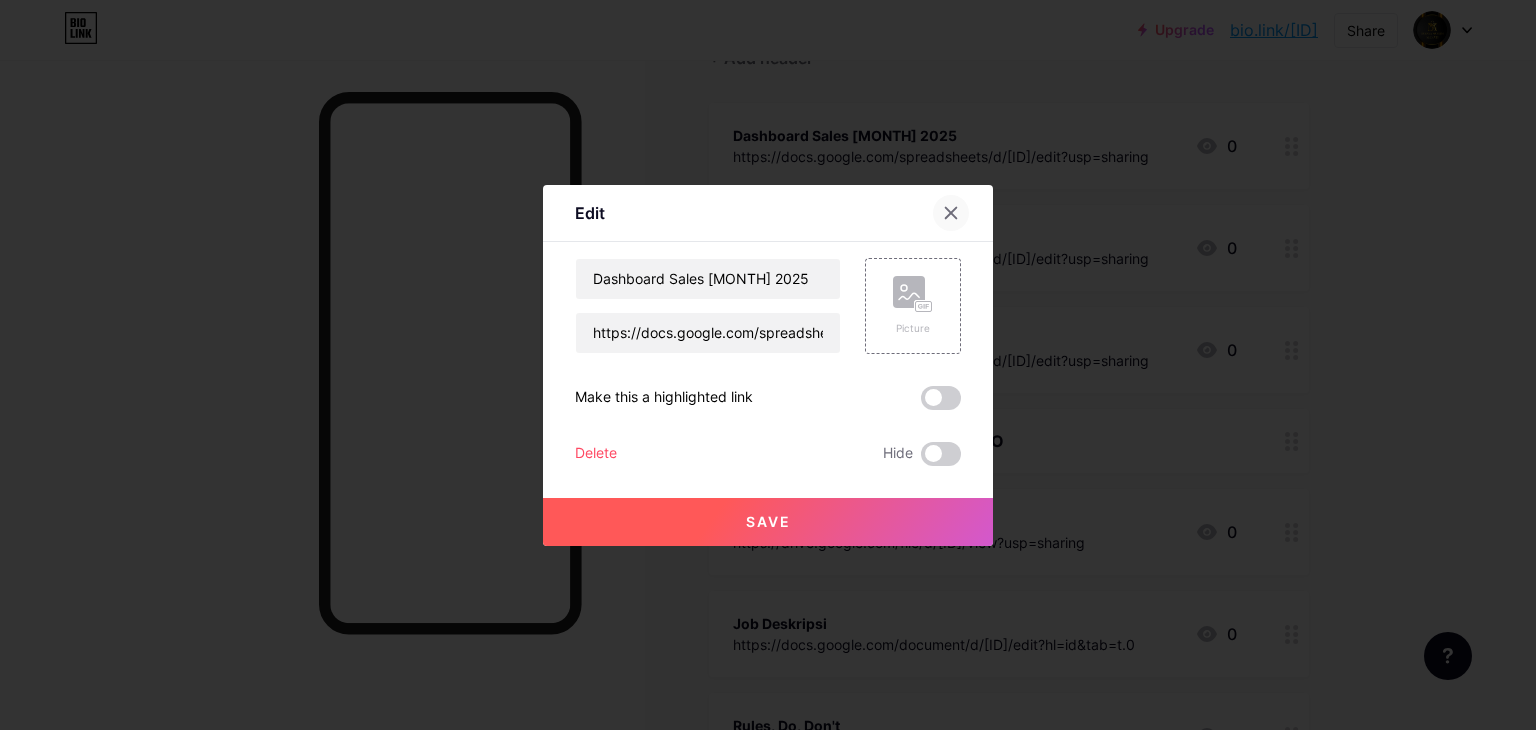 click 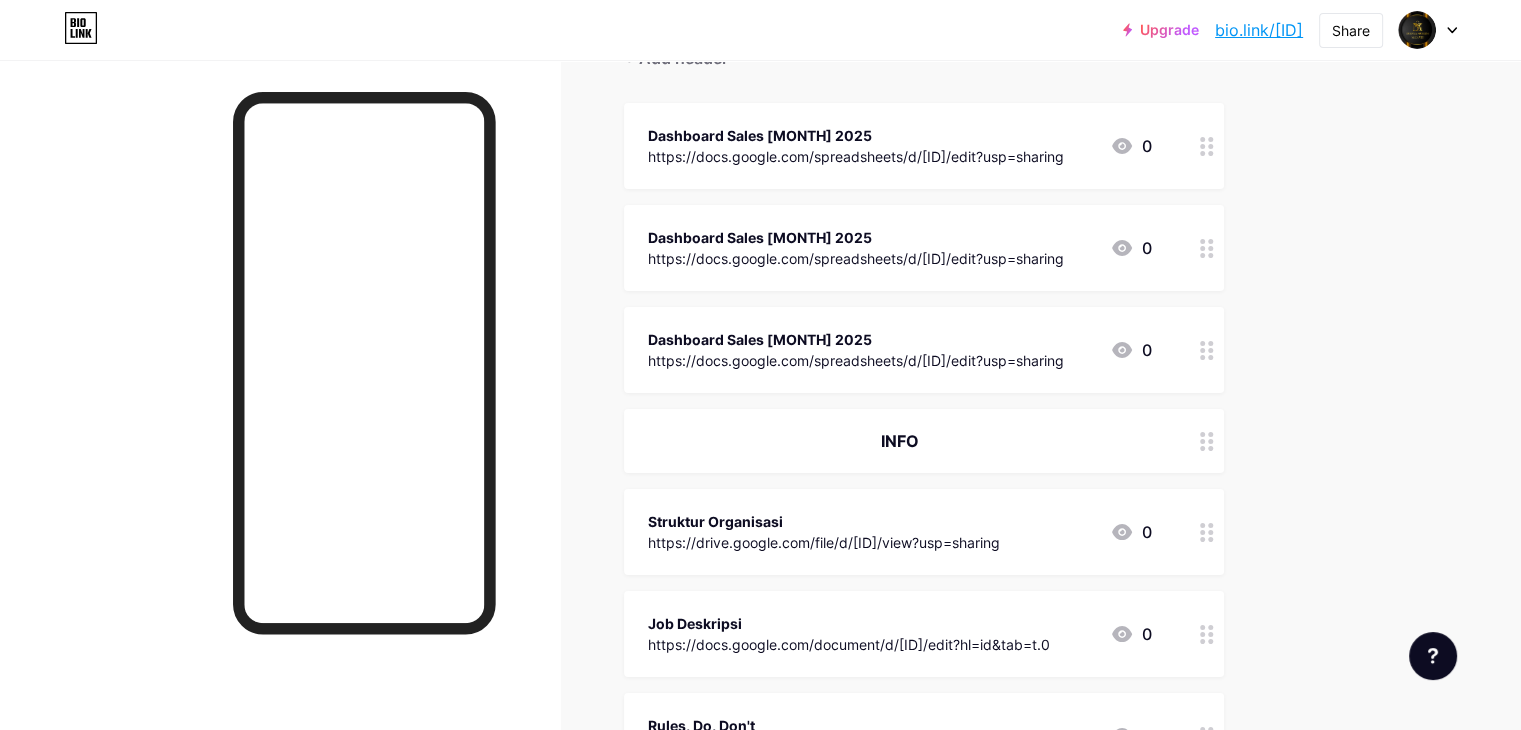 click on "Dashboard Sales [MONTH] 2025" at bounding box center [856, 339] 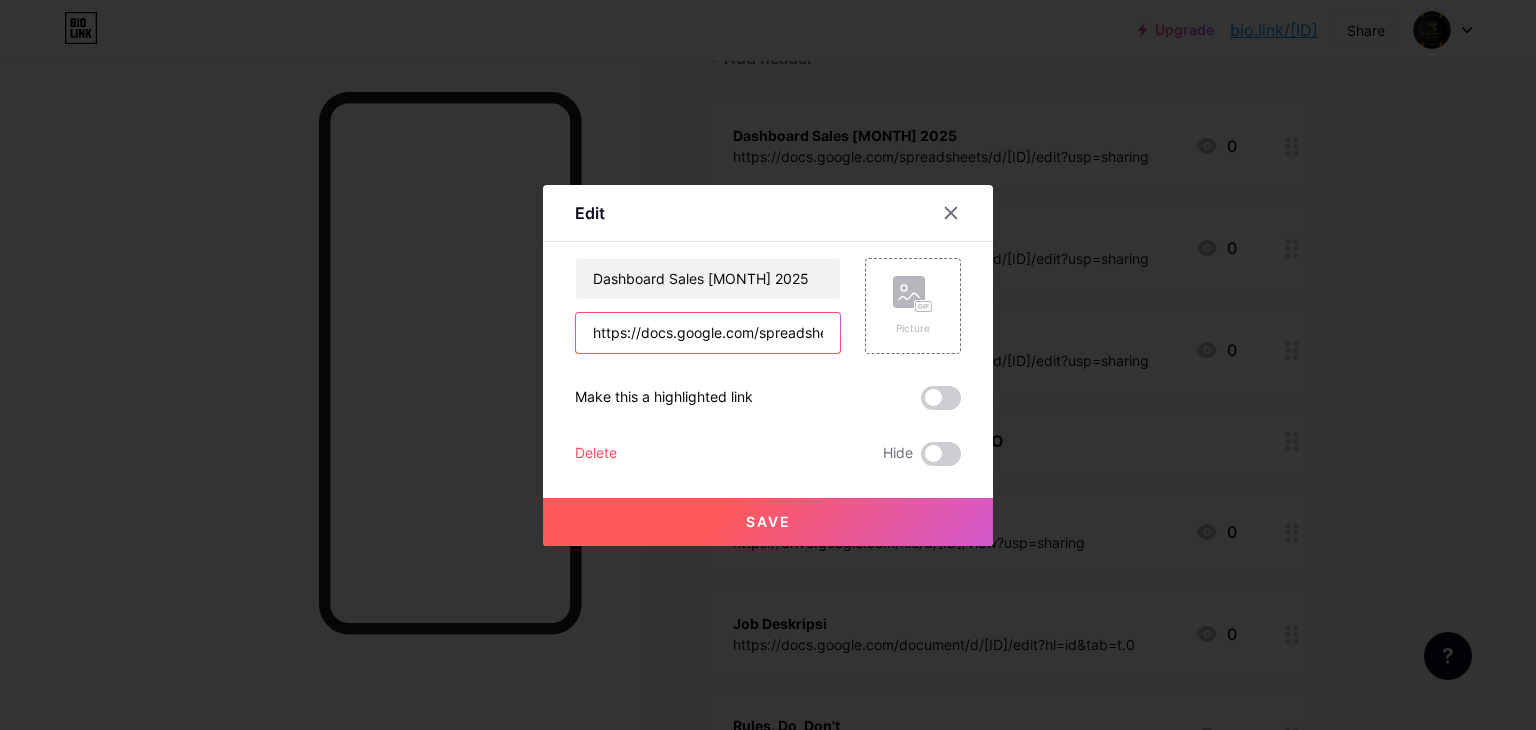 click on "https://docs.google.com/spreadsheets/d/[ID]/edit?usp=sharing" at bounding box center [708, 333] 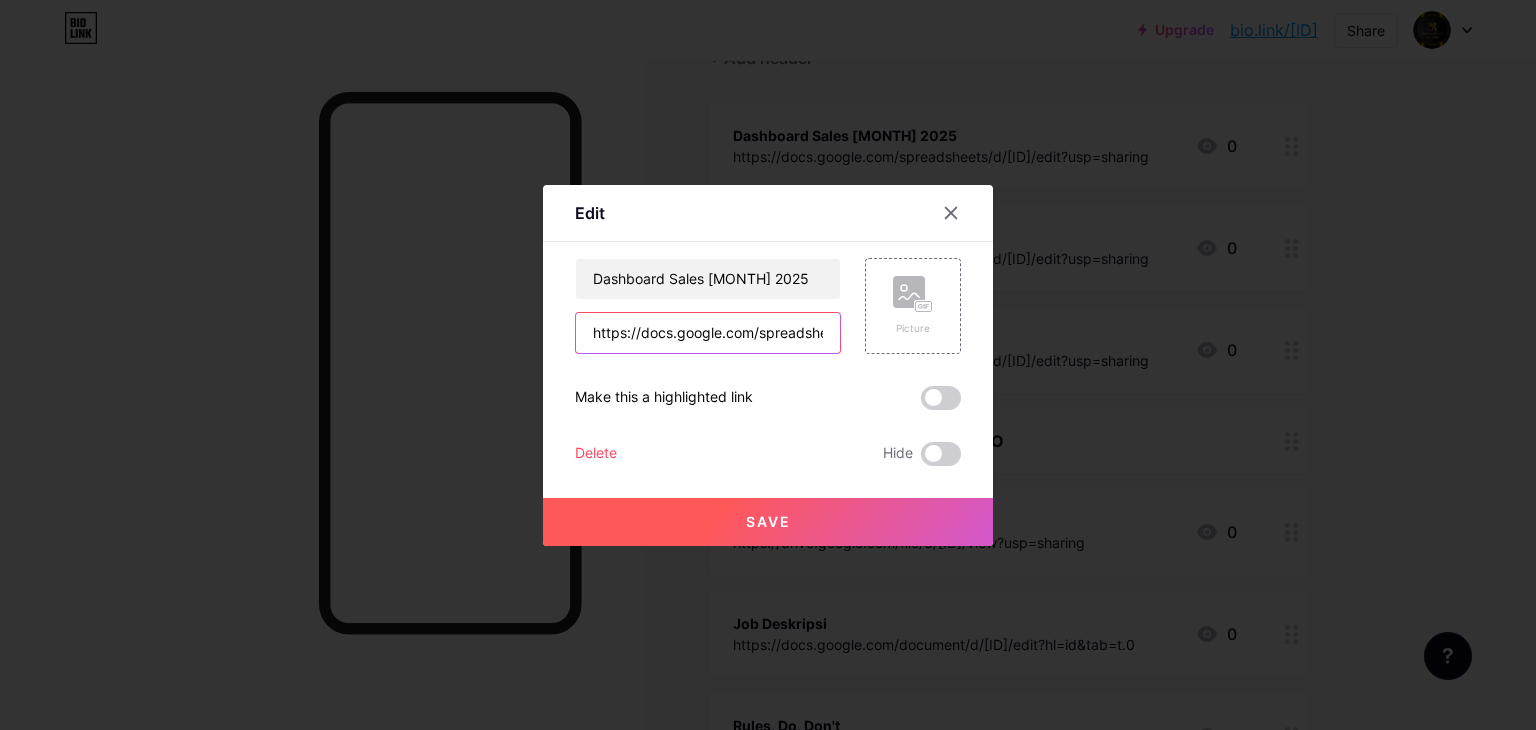 paste on "KZxNIwrpNfjfLo15__FaFDYAcKGPAaN7c0RSnN6suNM" 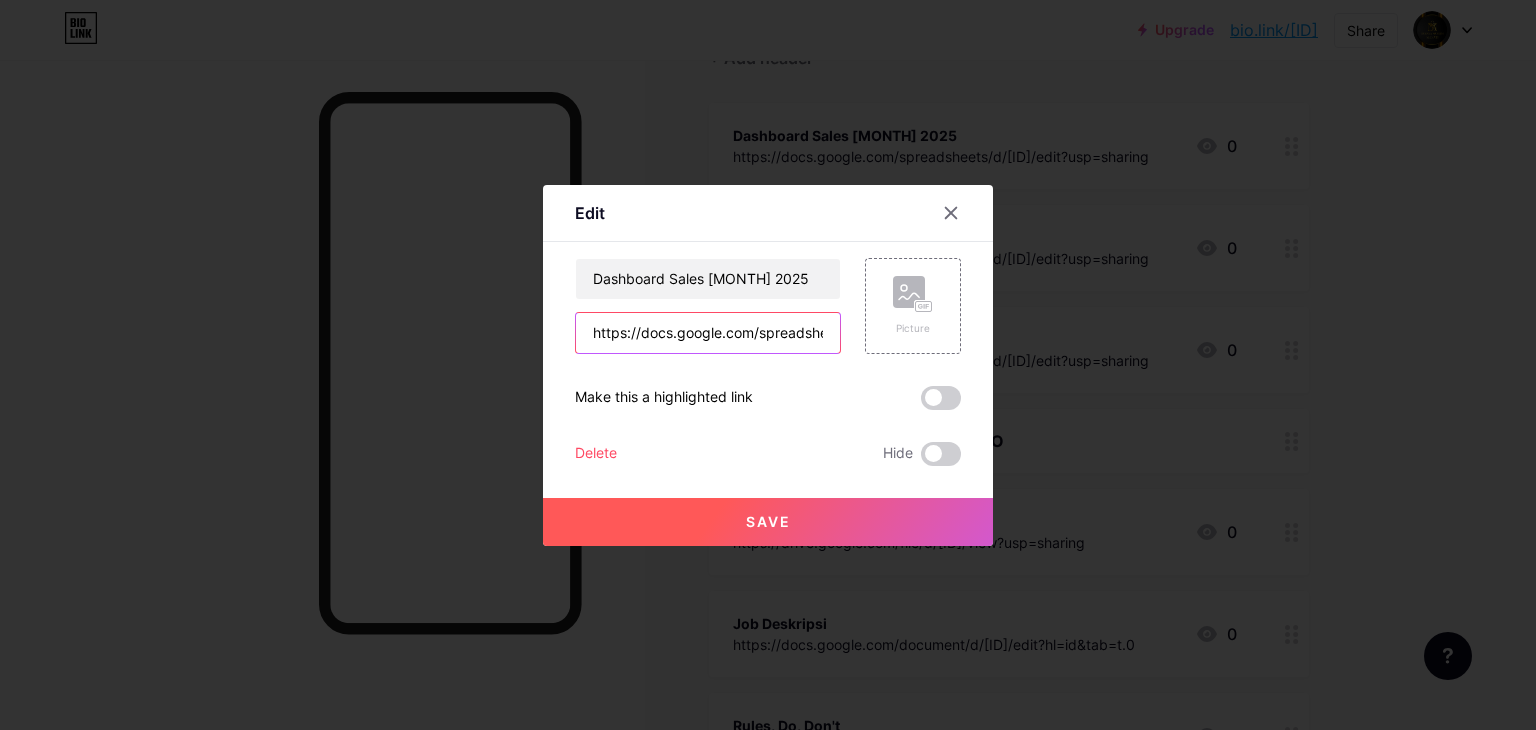 scroll, scrollTop: 0, scrollLeft: 524, axis: horizontal 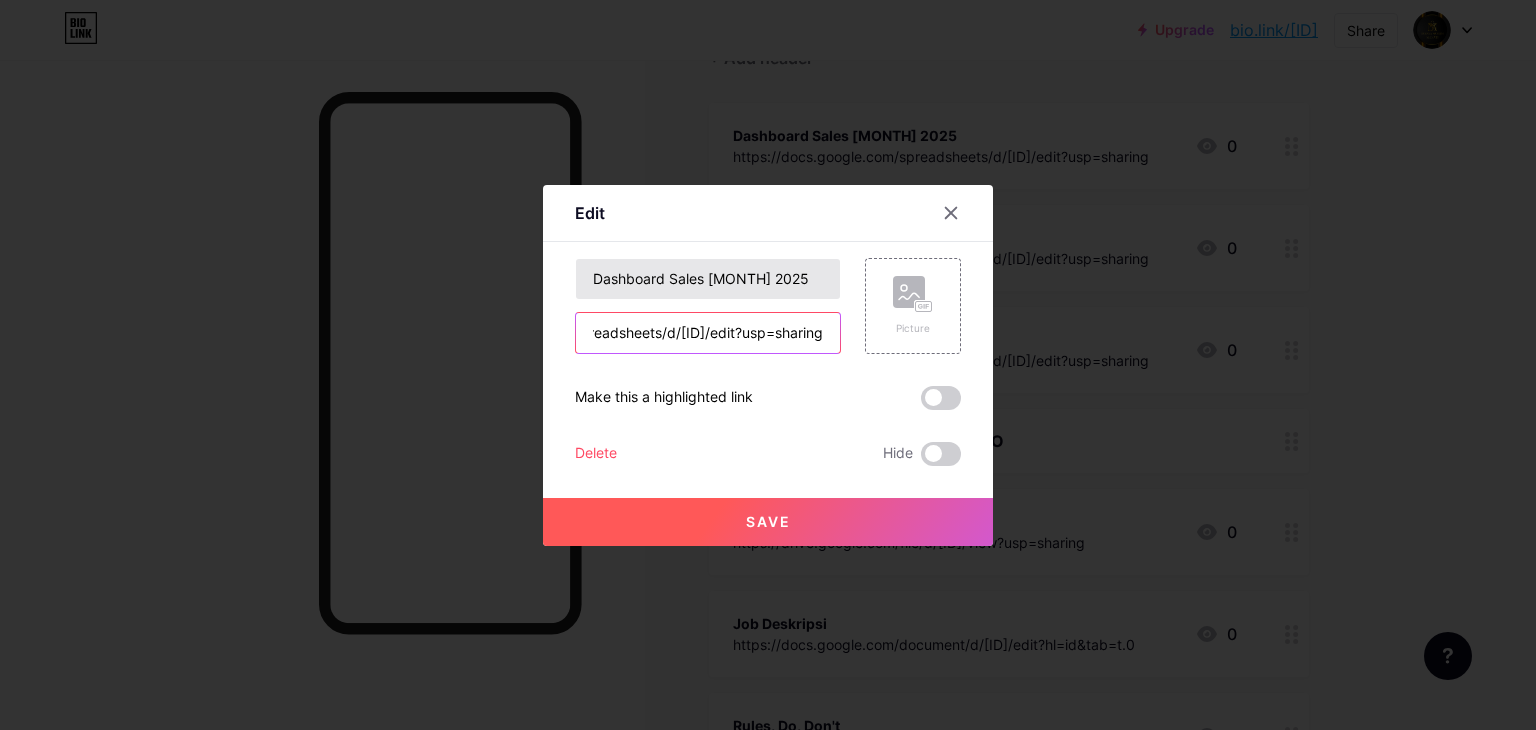 type on "https://docs.google.com/spreadsheets/d/[ID]/edit?usp=sharing" 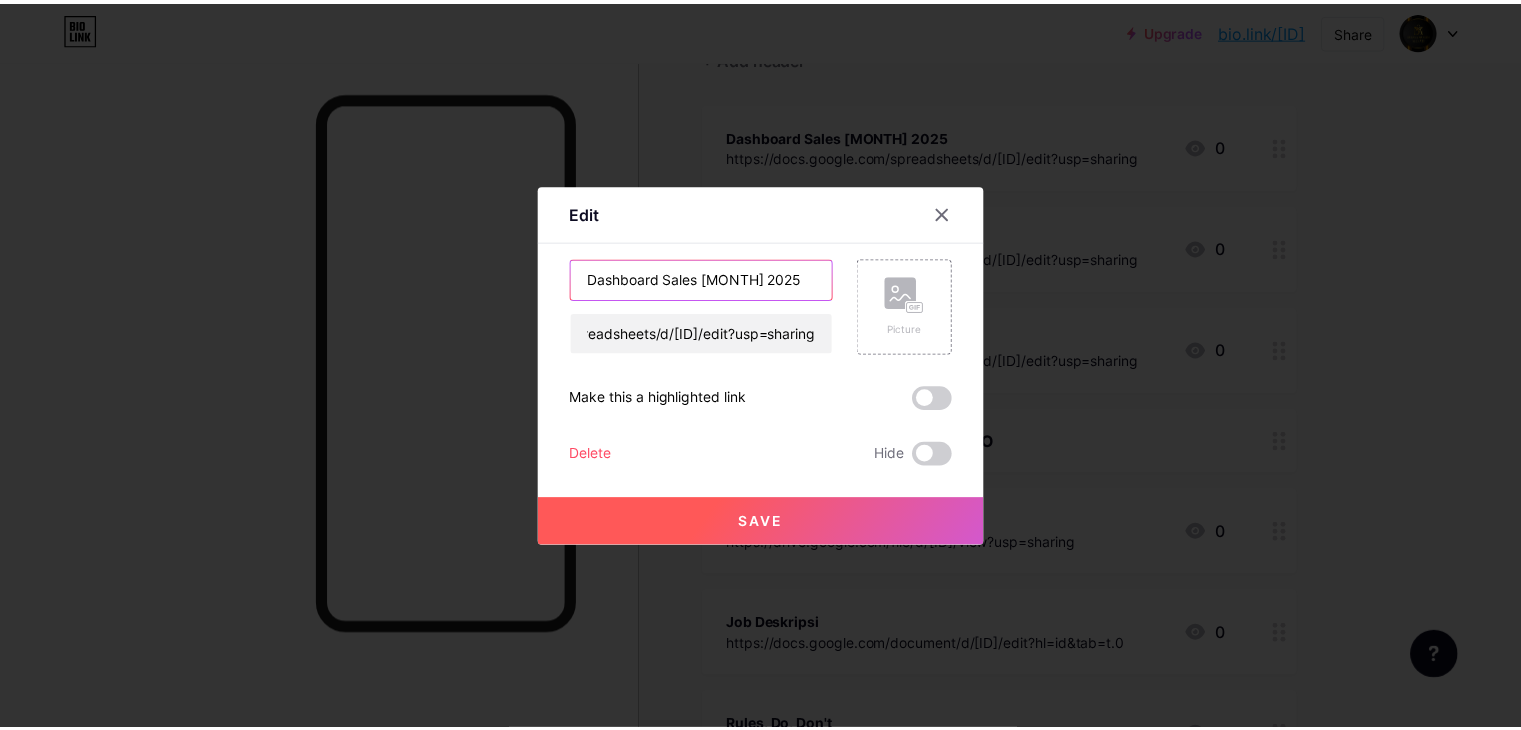 scroll, scrollTop: 0, scrollLeft: 0, axis: both 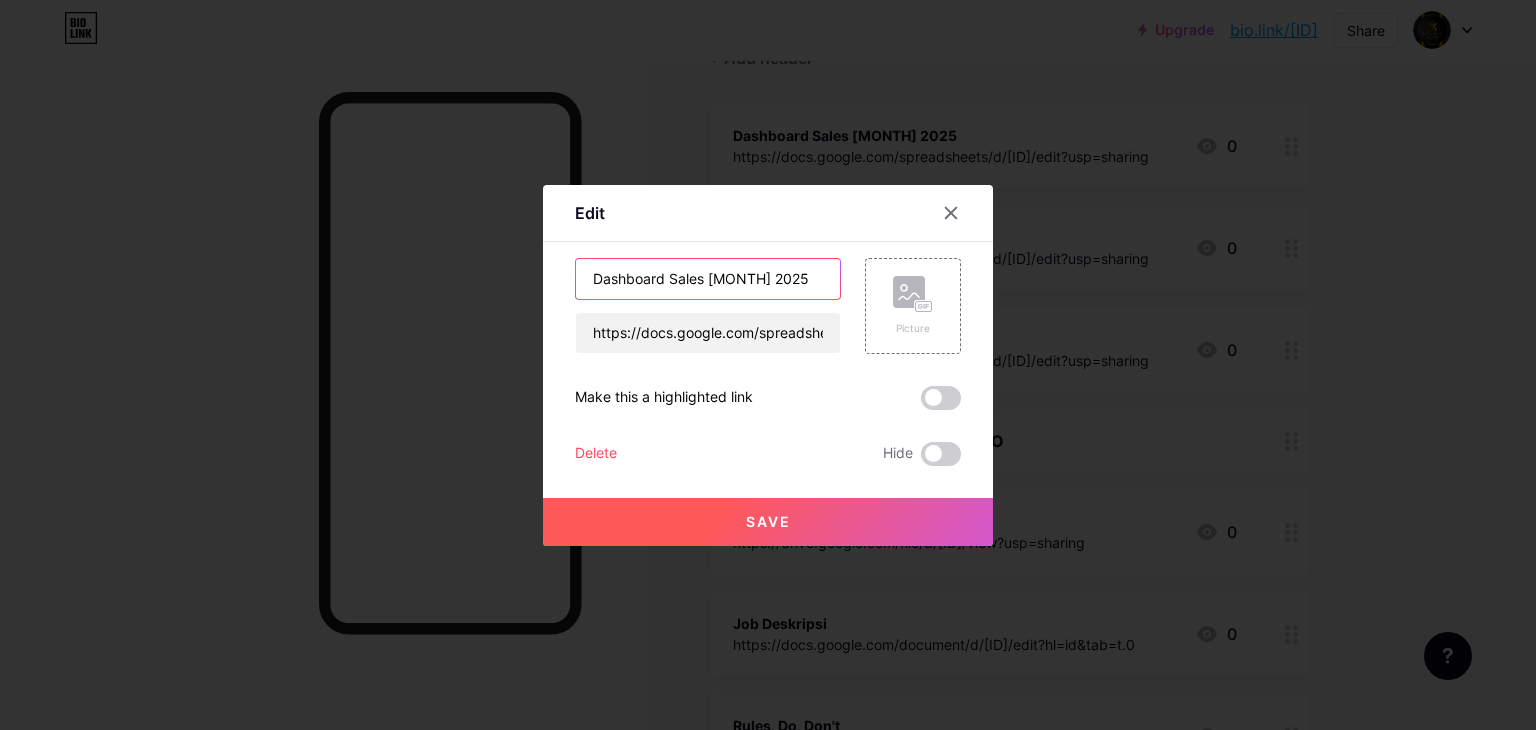 click on "Dashboard Sales [MONTH] 2025" at bounding box center (708, 279) 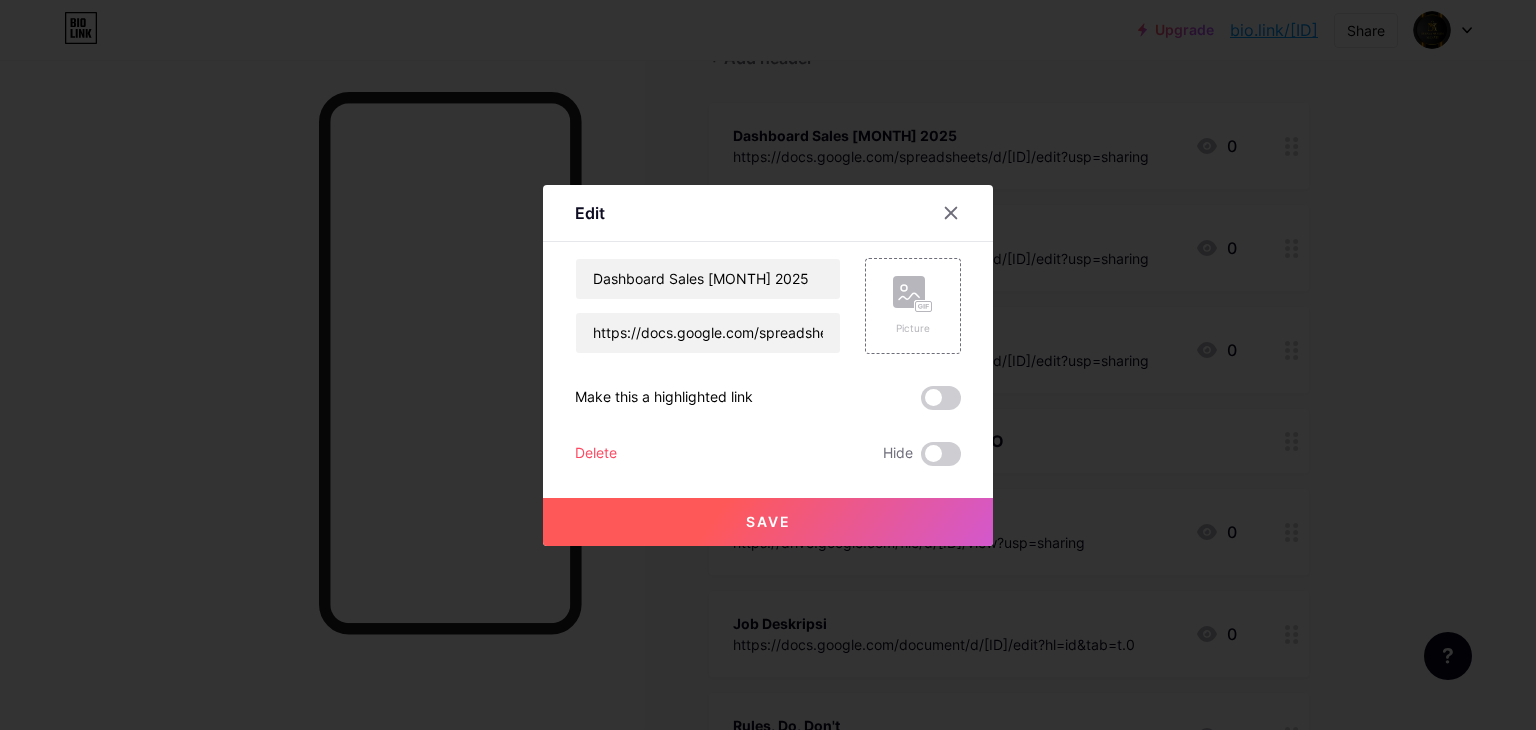 click on "Save" at bounding box center (768, 522) 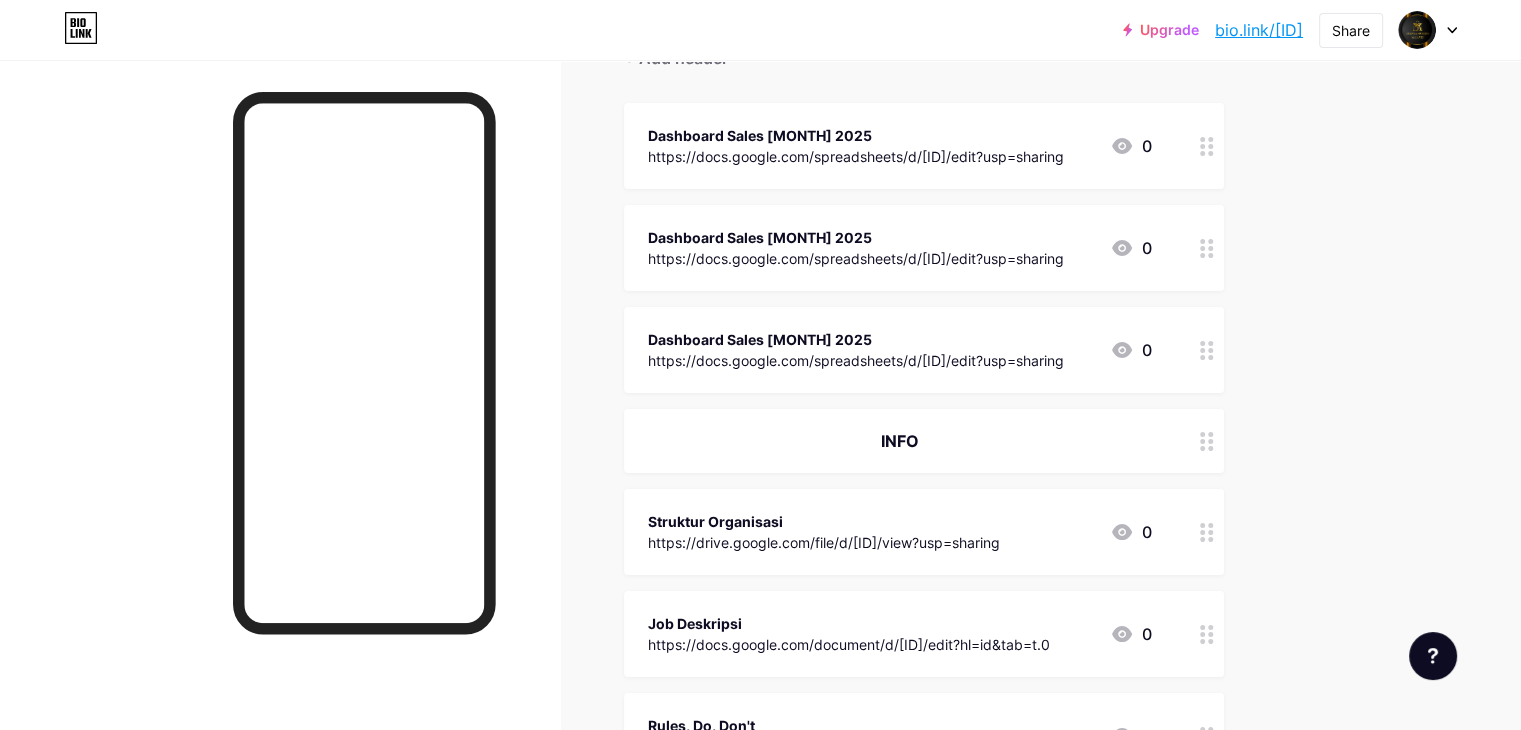 drag, startPoint x: 1272, startPoint y: 349, endPoint x: 1260, endPoint y: 188, distance: 161.44658 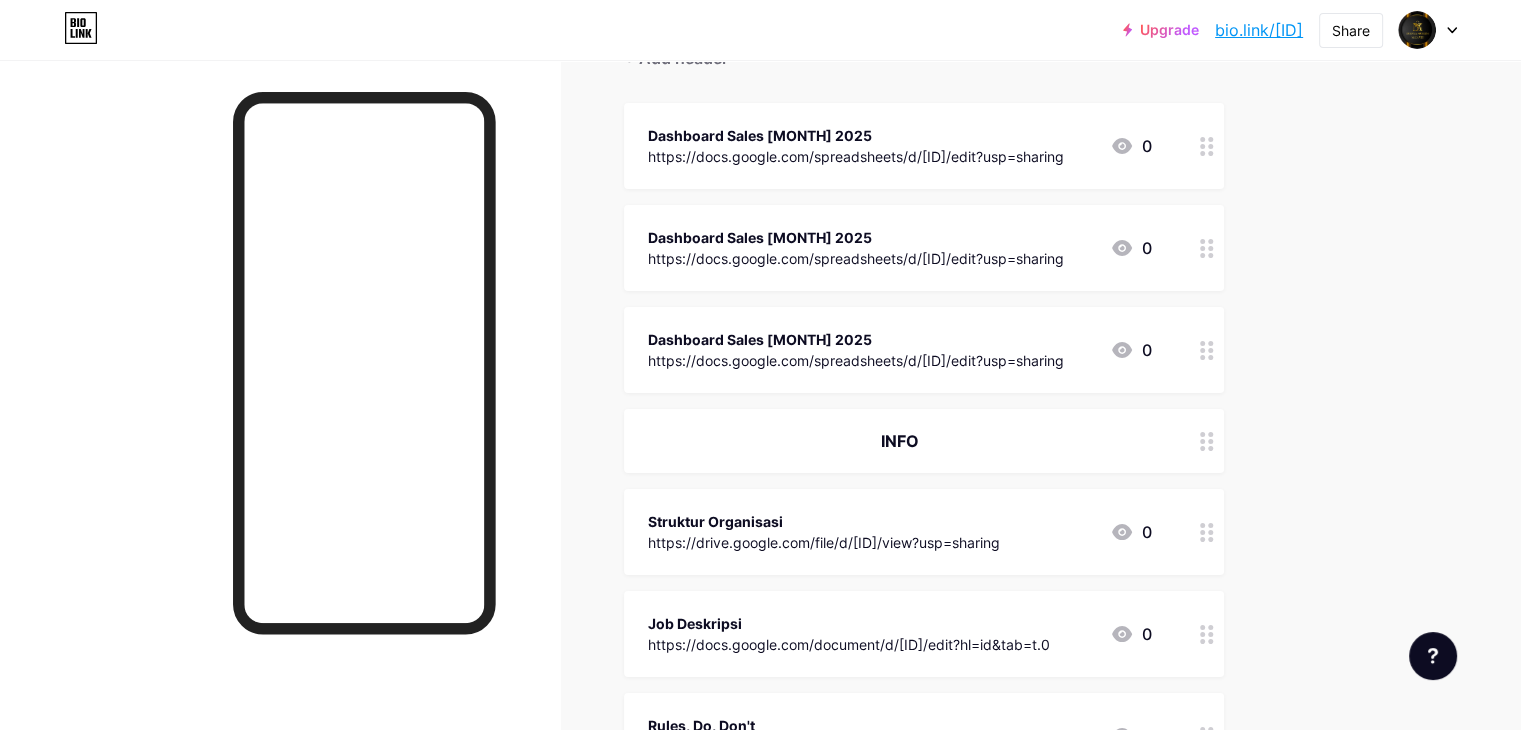 click on "Dashboard Sales [MONTH]
https://docs.google.com/spreadsheets/d/[ID]/edit?usp=sharing
0
Dashboard Sales [MONTH]
https://docs.google.com/spreadsheets/d/[ID]/edit?usp=sharing
0
Dashboard Sales [MONTH]
https://docs.google.com/spreadsheets/d/[ID]/edit?usp=sharing
0
INFO
Struktur Organisasi
https://drive.google.com/file/d/[ID]/view?usp=sharing
0
Job Deskripsi
0
Rules, Do, Don't
0" at bounding box center (924, 634) 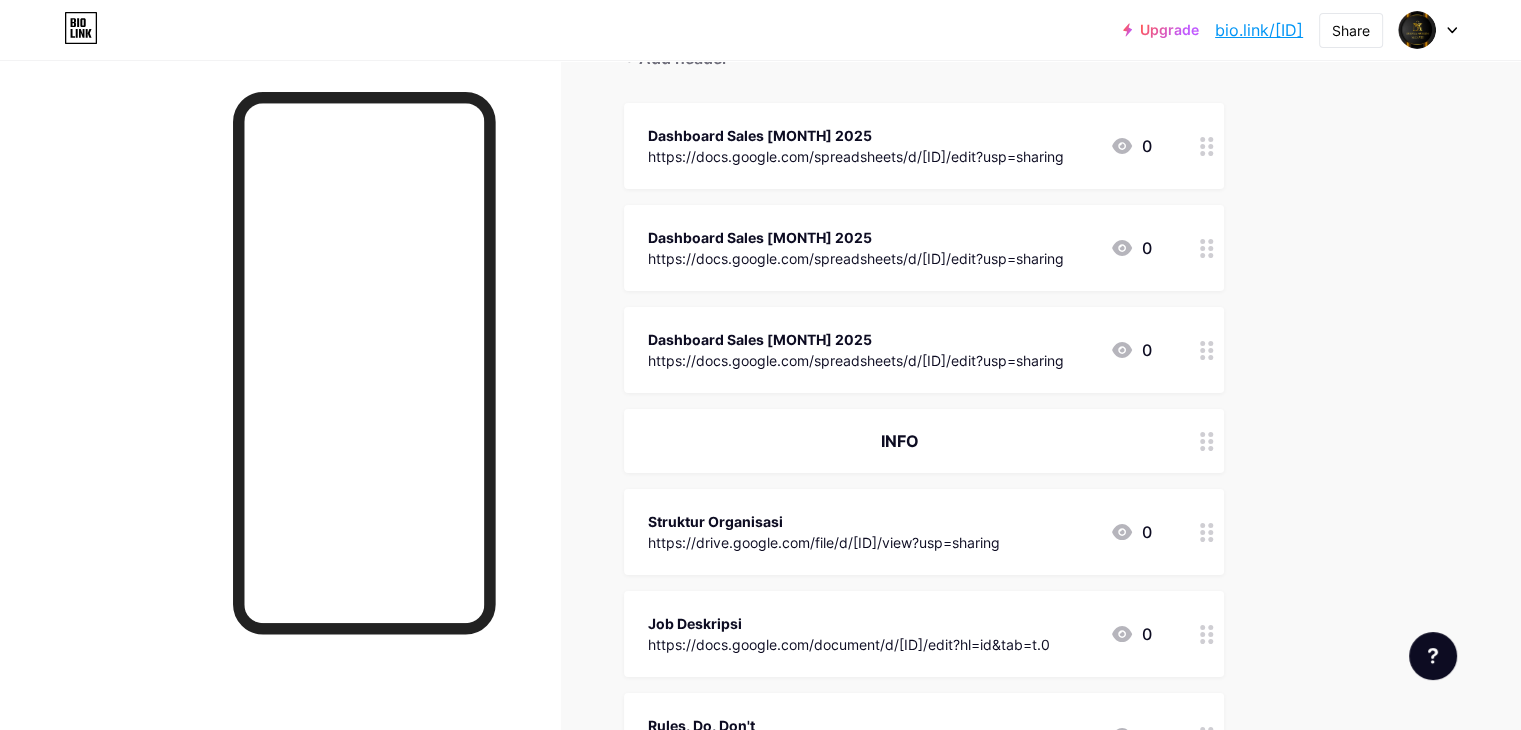 click on "INFO
Struktur Organisasi
https://drive.google.com/file/d/[ID]/view?usp=sharing" at bounding box center [654, 623] 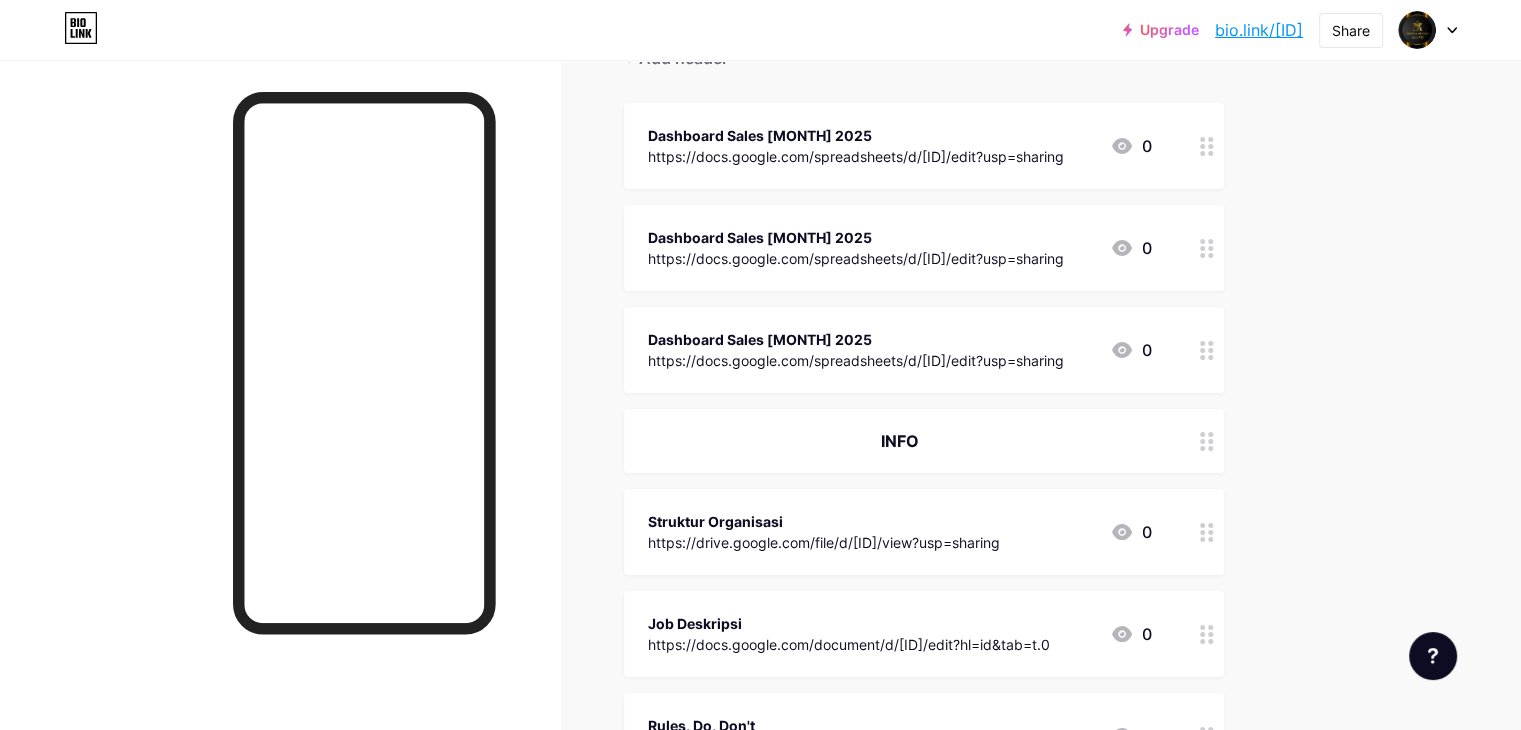 type 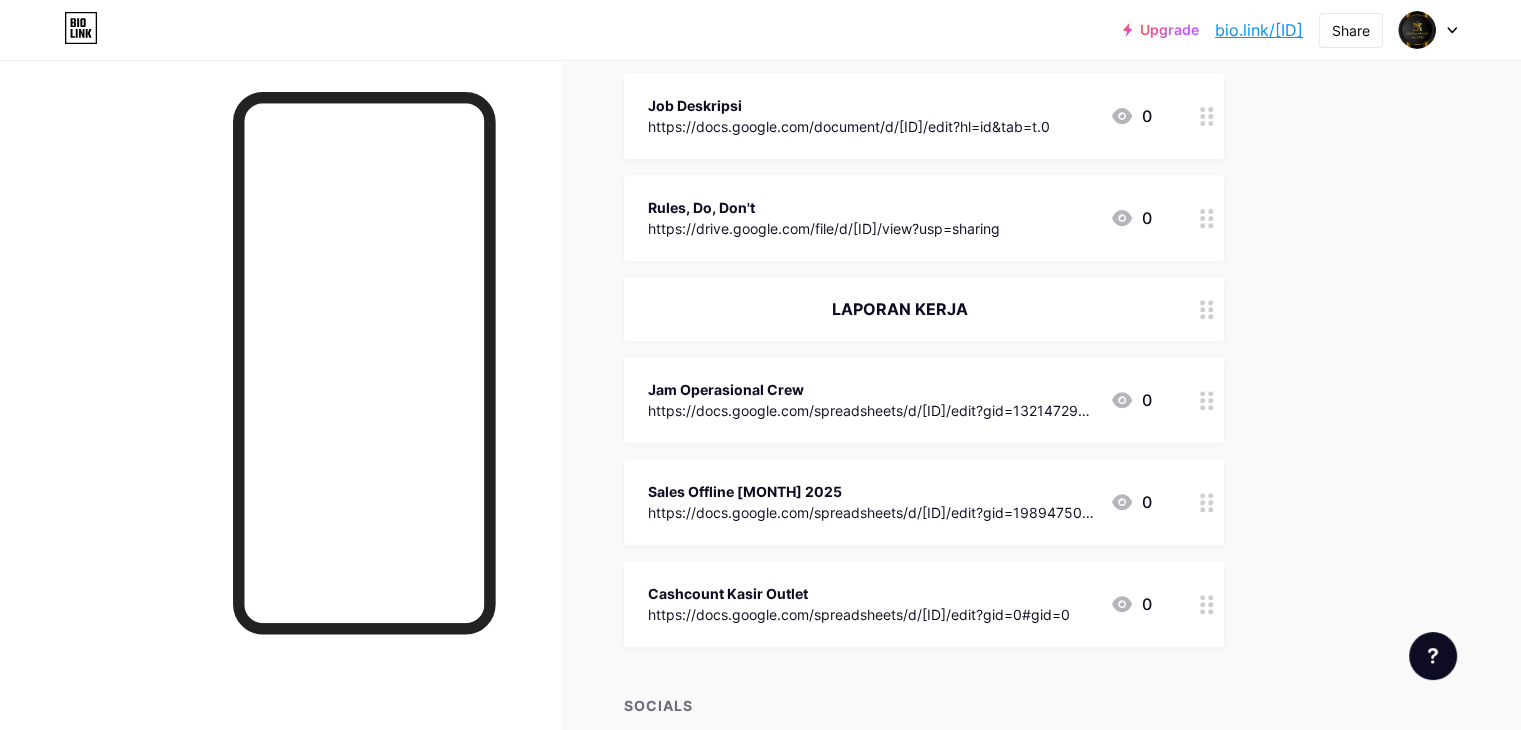 scroll, scrollTop: 879, scrollLeft: 0, axis: vertical 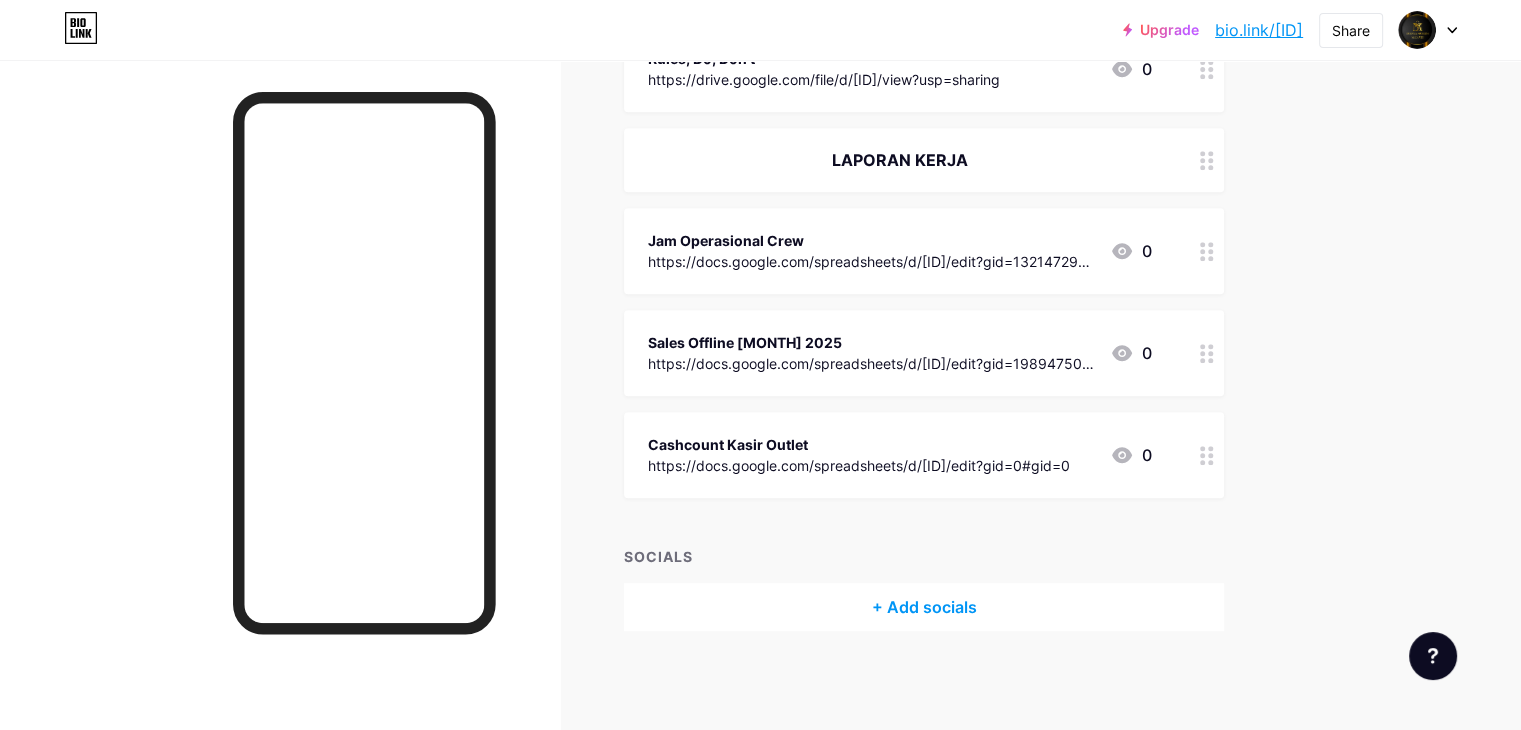 click on "Sales Offline [MONTH]
https://docs.google.com/spreadsheets/d/[ID]/edit?gid=1989475054#gid=1989475054
0" at bounding box center (924, 353) 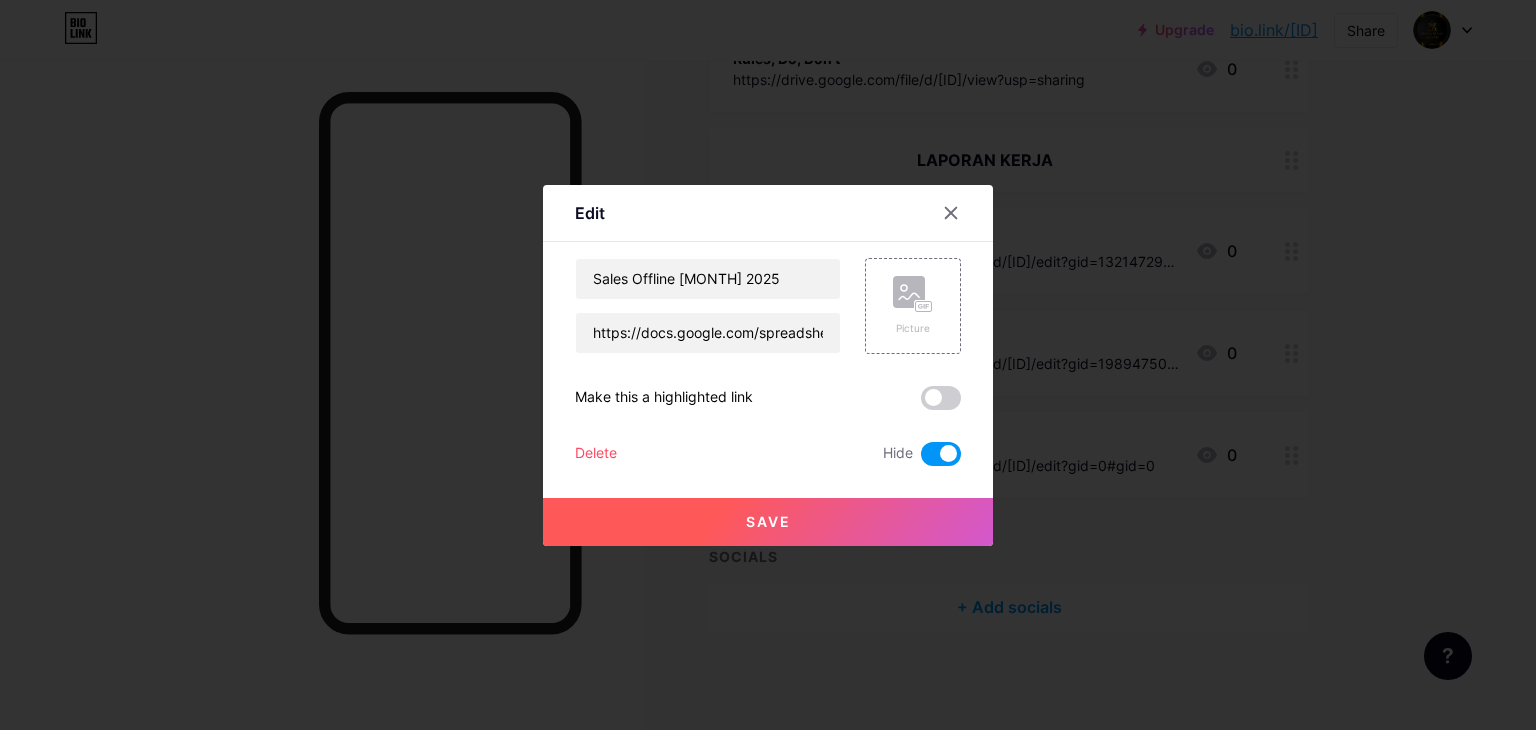 click at bounding box center (768, 365) 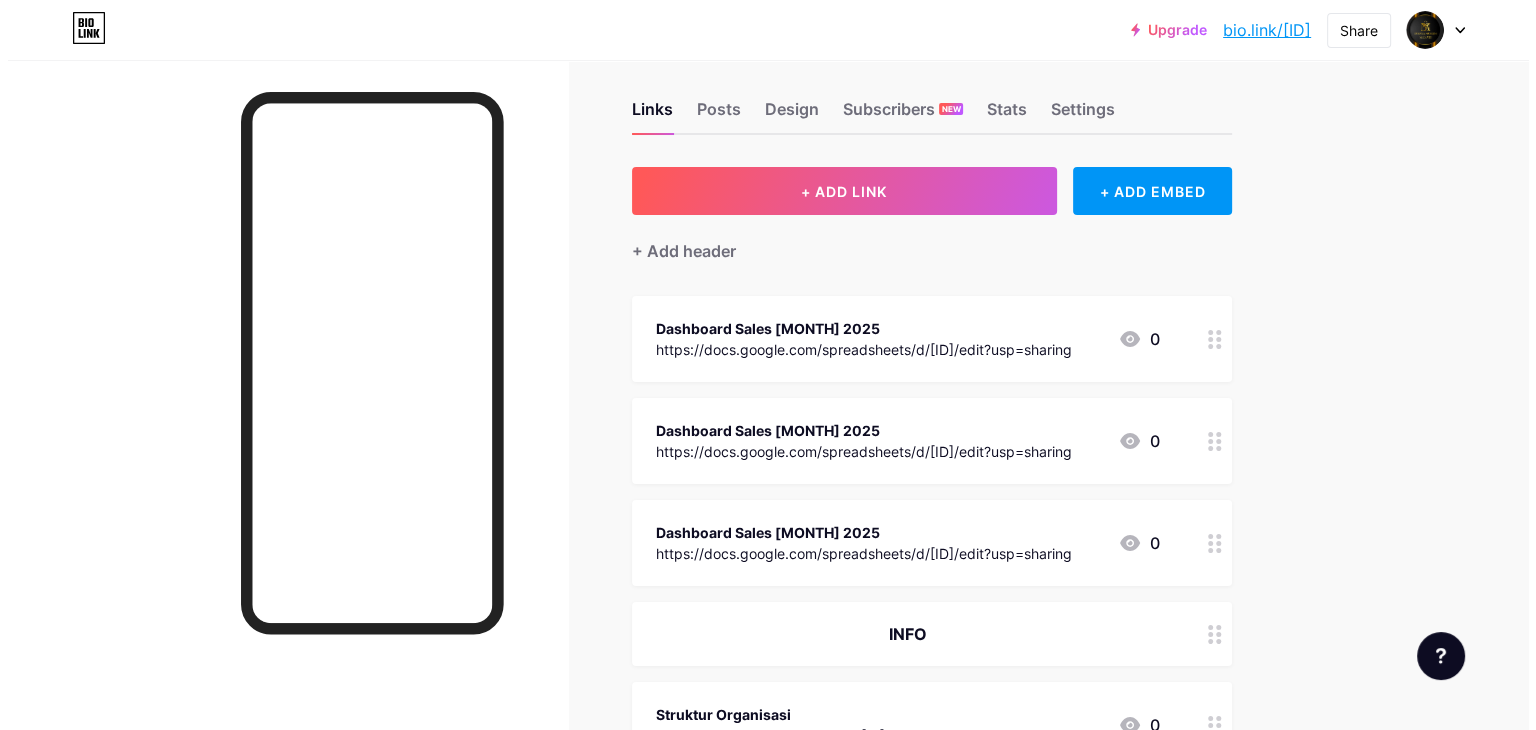 scroll, scrollTop: 18, scrollLeft: 0, axis: vertical 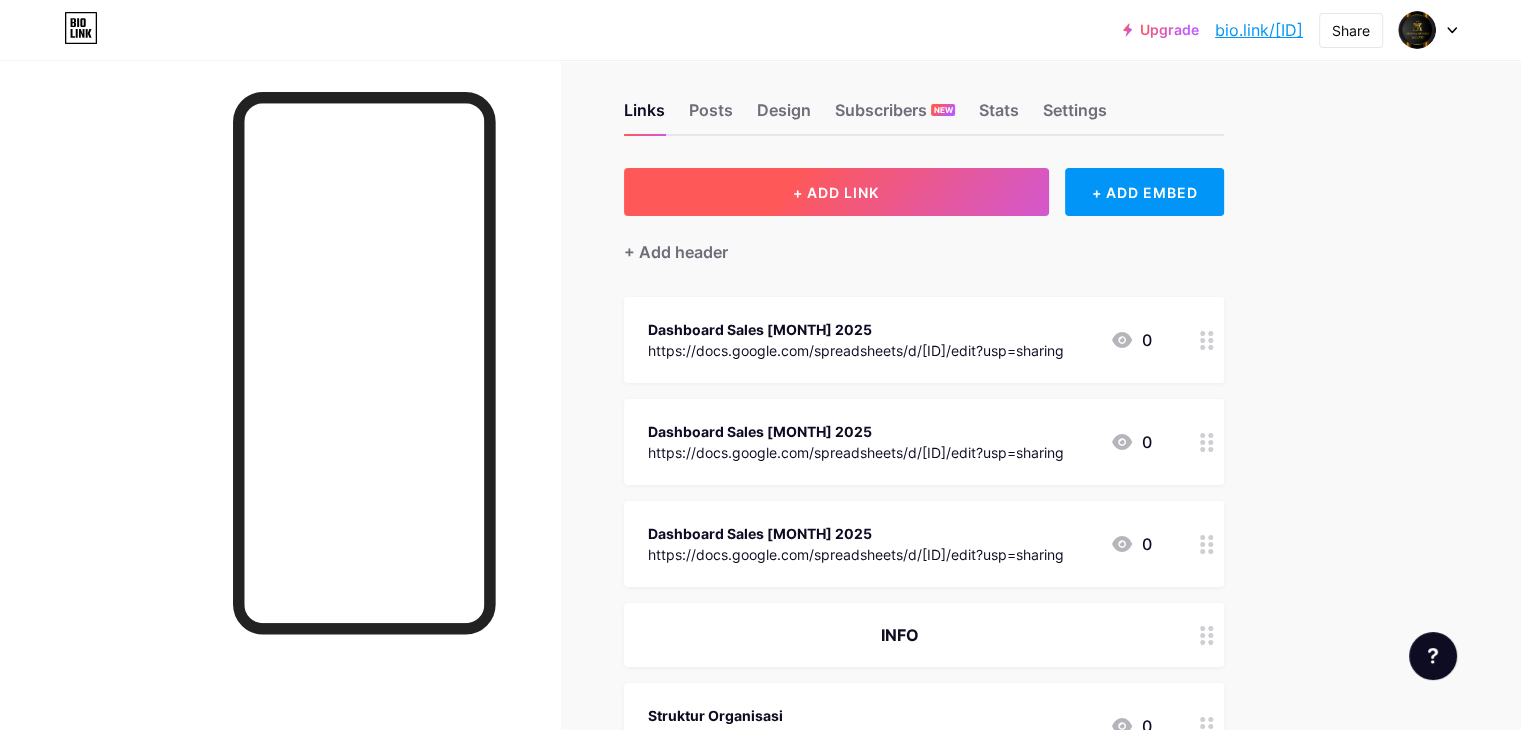 click on "+ ADD LINK" at bounding box center (836, 192) 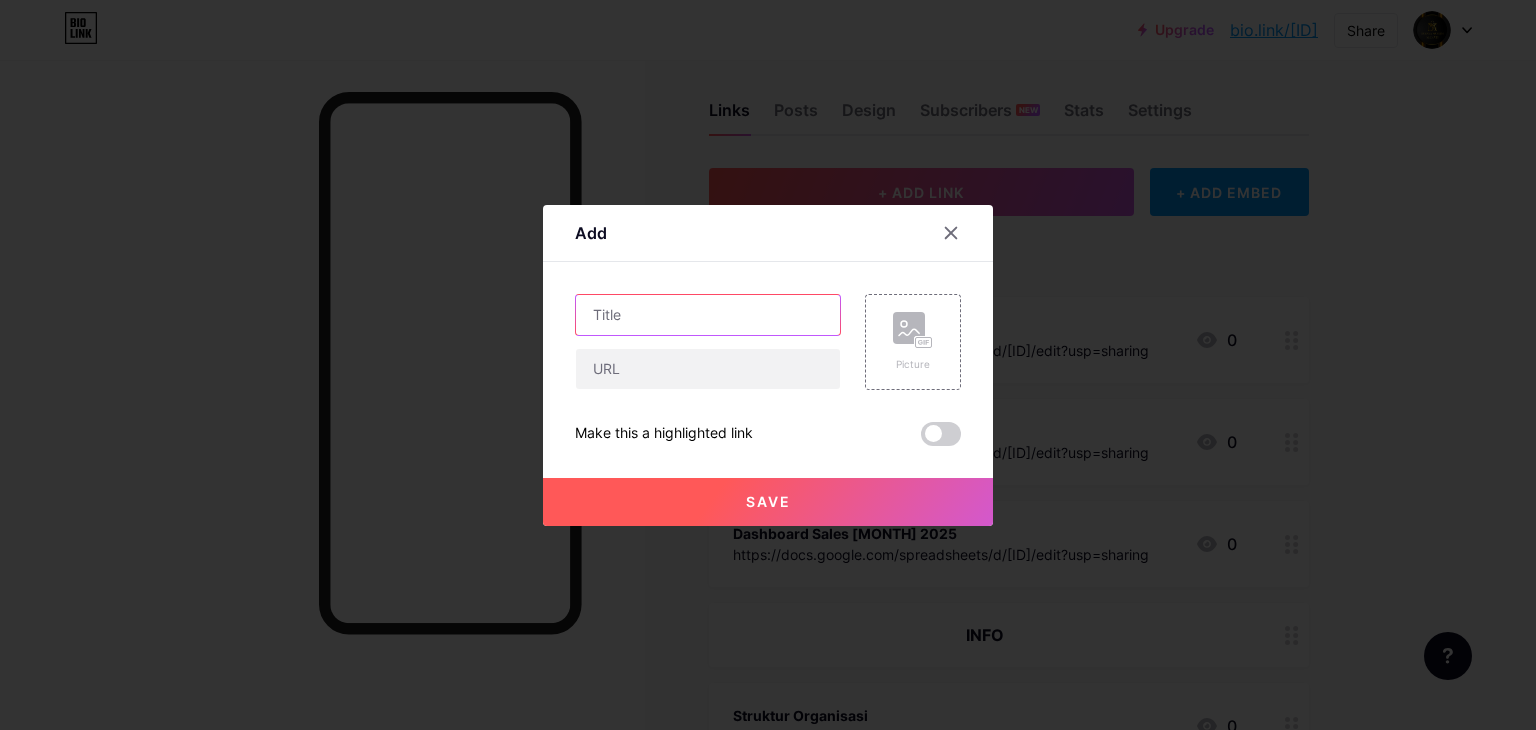 click at bounding box center (708, 315) 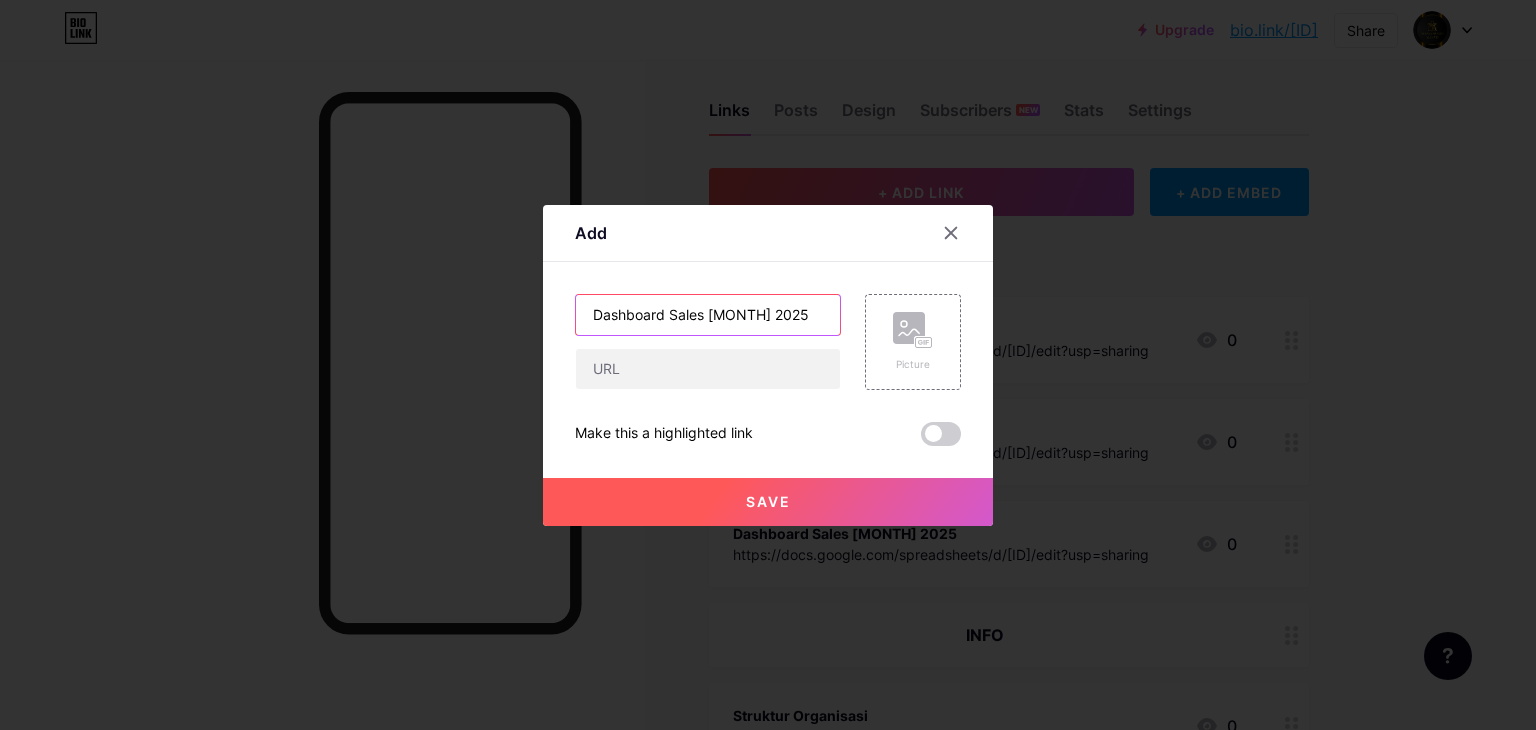 type on "Dashboard Sales [MONTH] 2025" 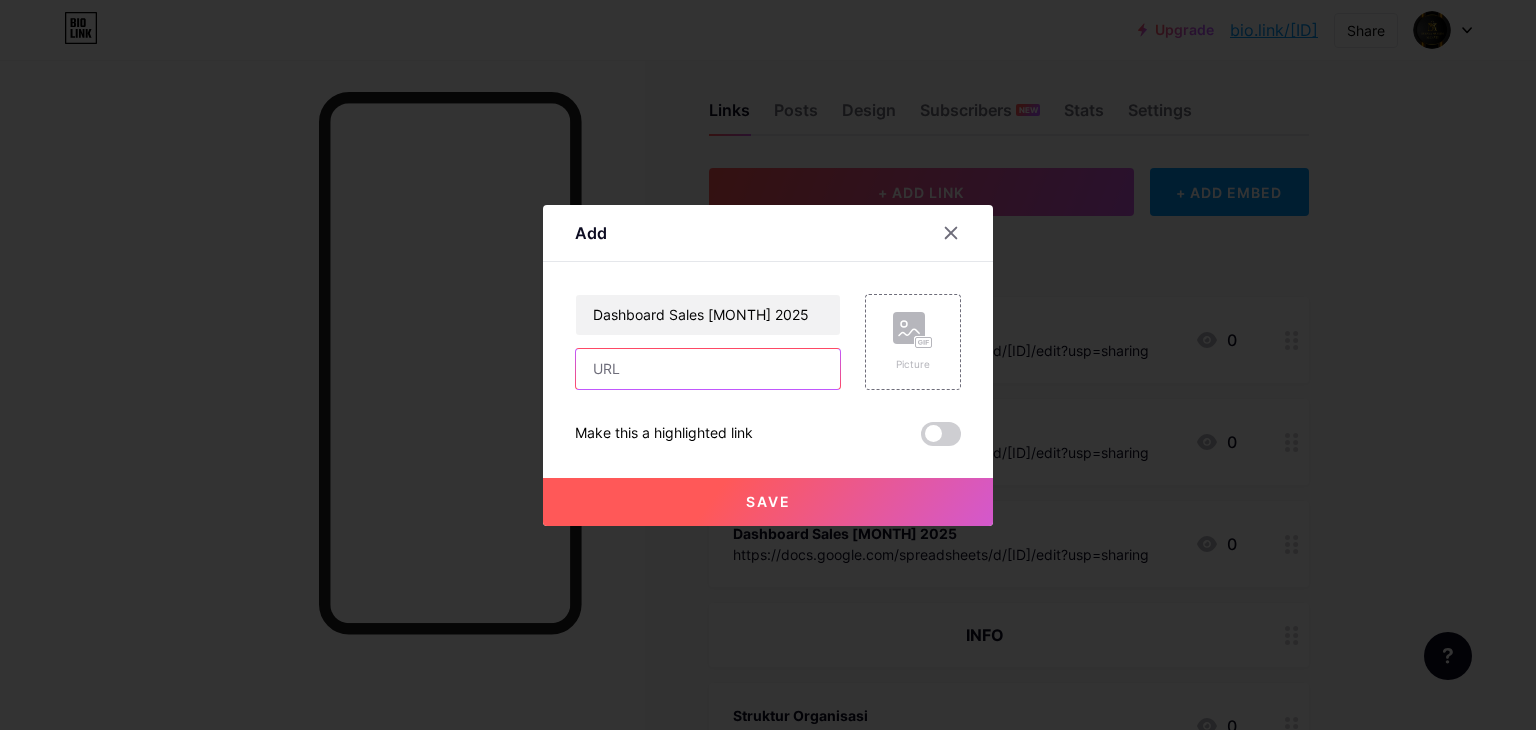 click at bounding box center [708, 369] 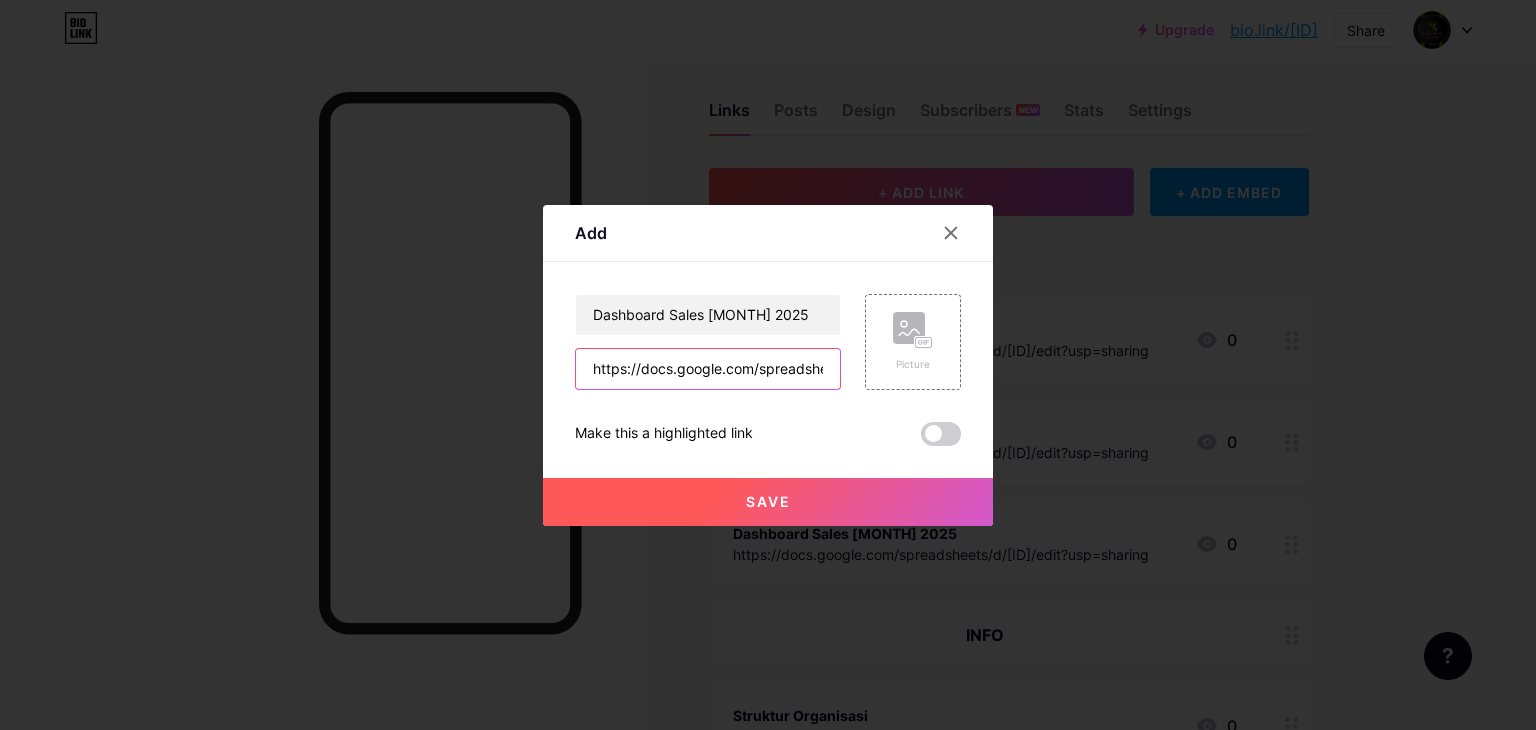 scroll, scrollTop: 0, scrollLeft: 544, axis: horizontal 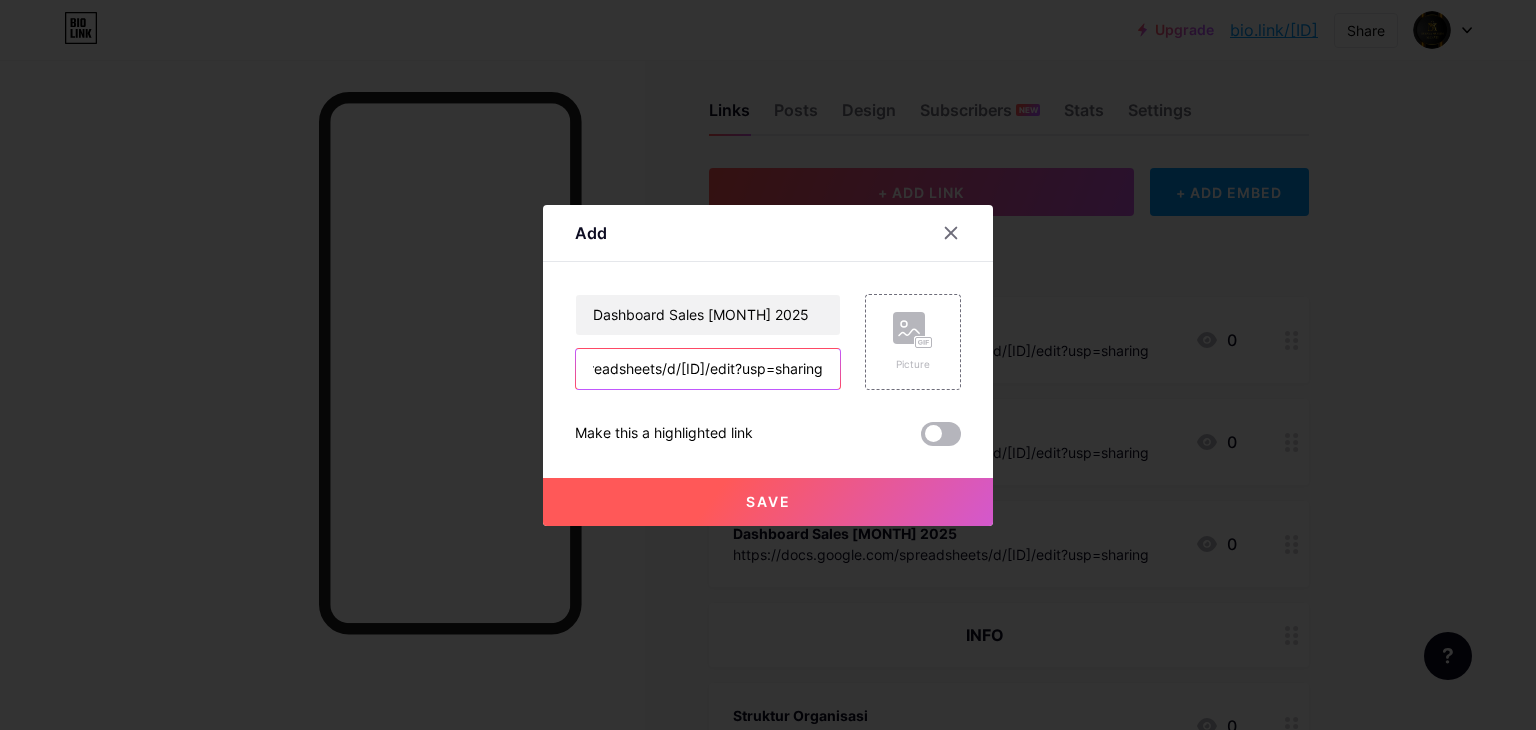type on "https://docs.google.com/spreadsheets/d/[ID]/edit?usp=sharing" 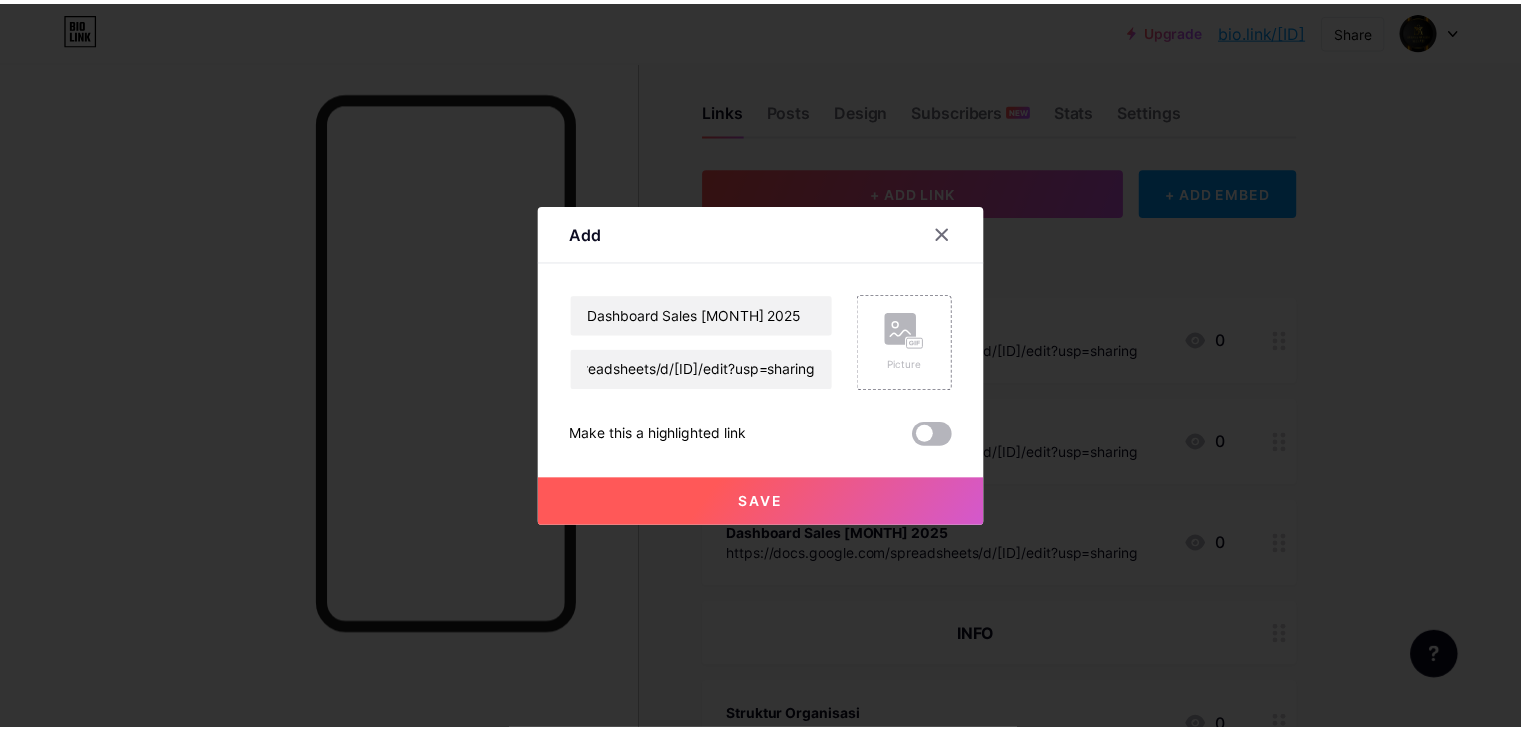 scroll, scrollTop: 0, scrollLeft: 0, axis: both 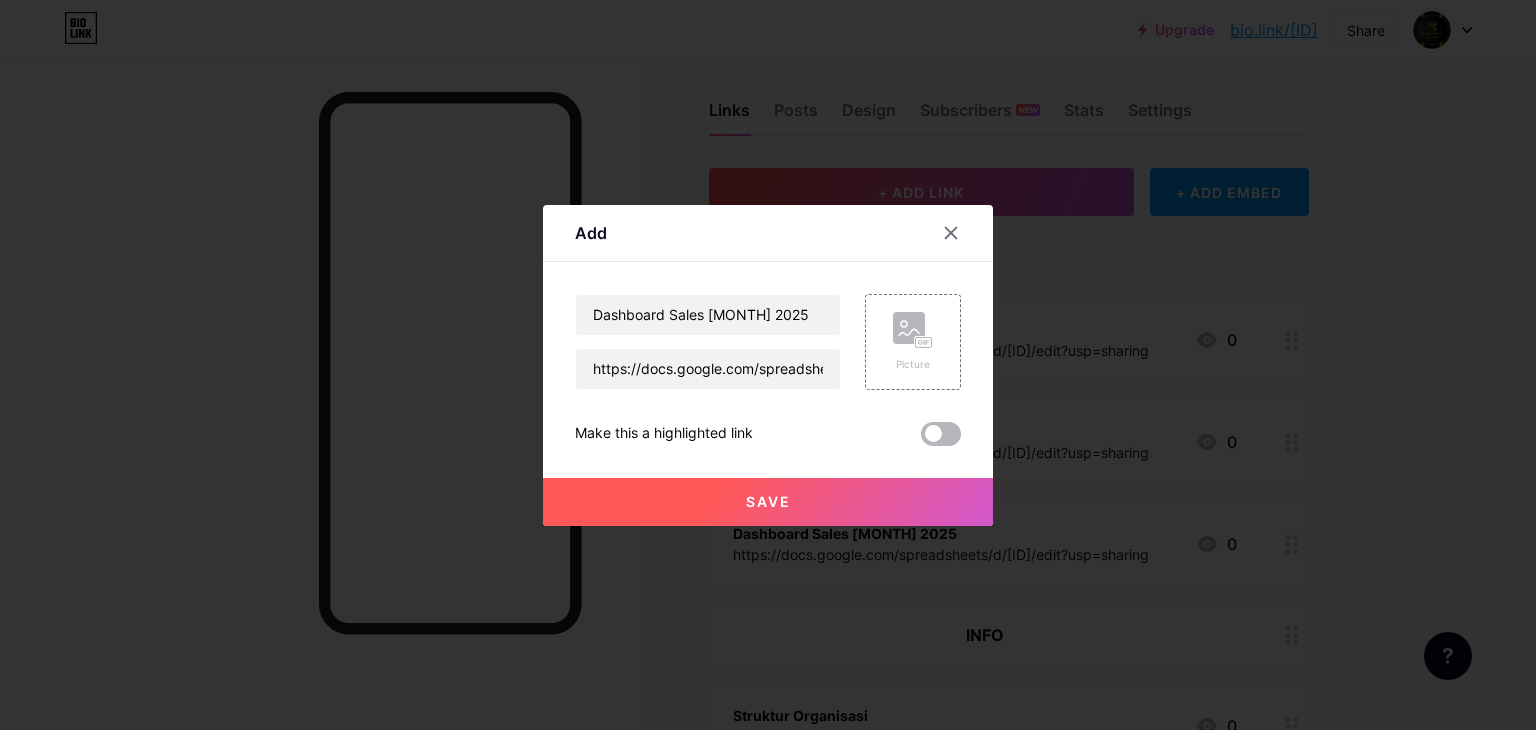 click at bounding box center [941, 434] 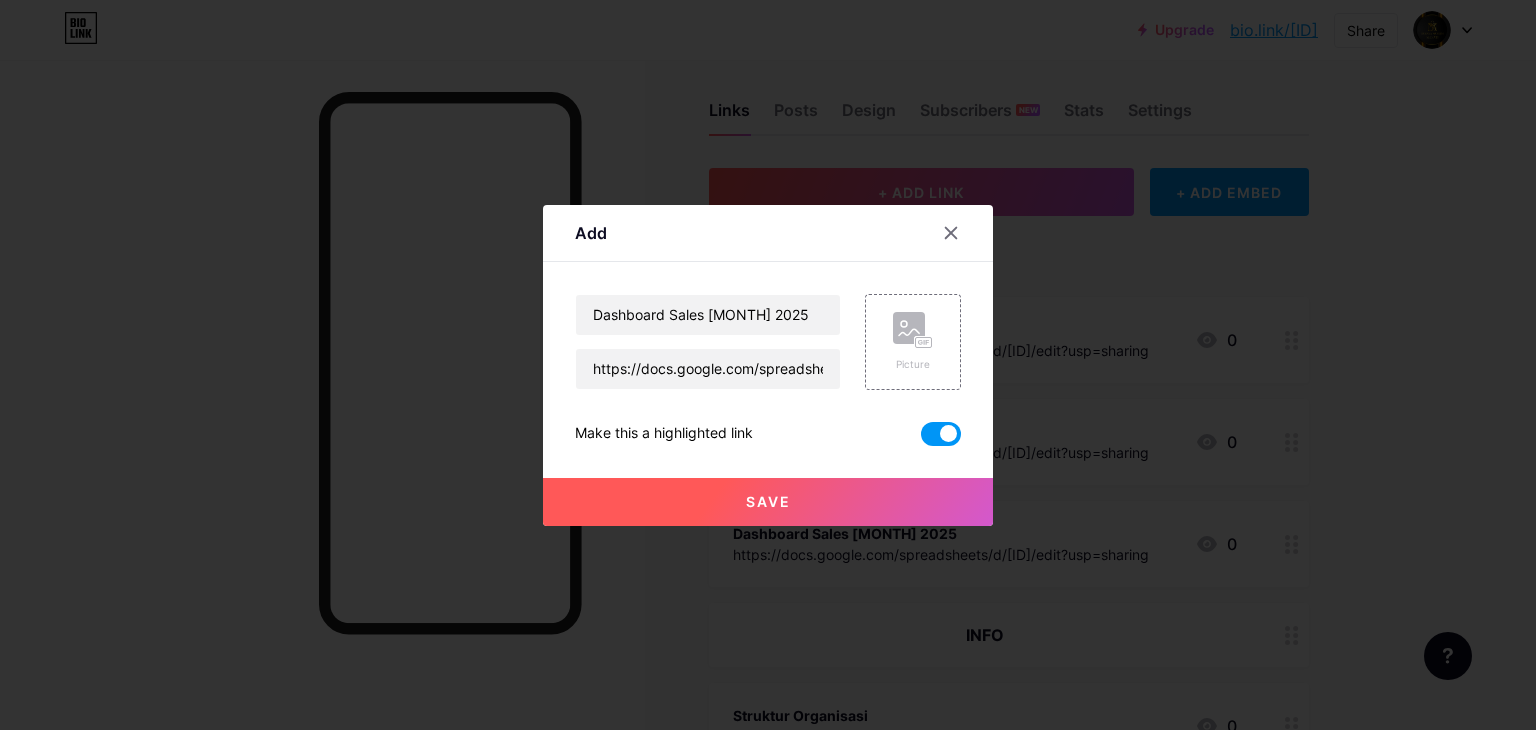 click at bounding box center [941, 434] 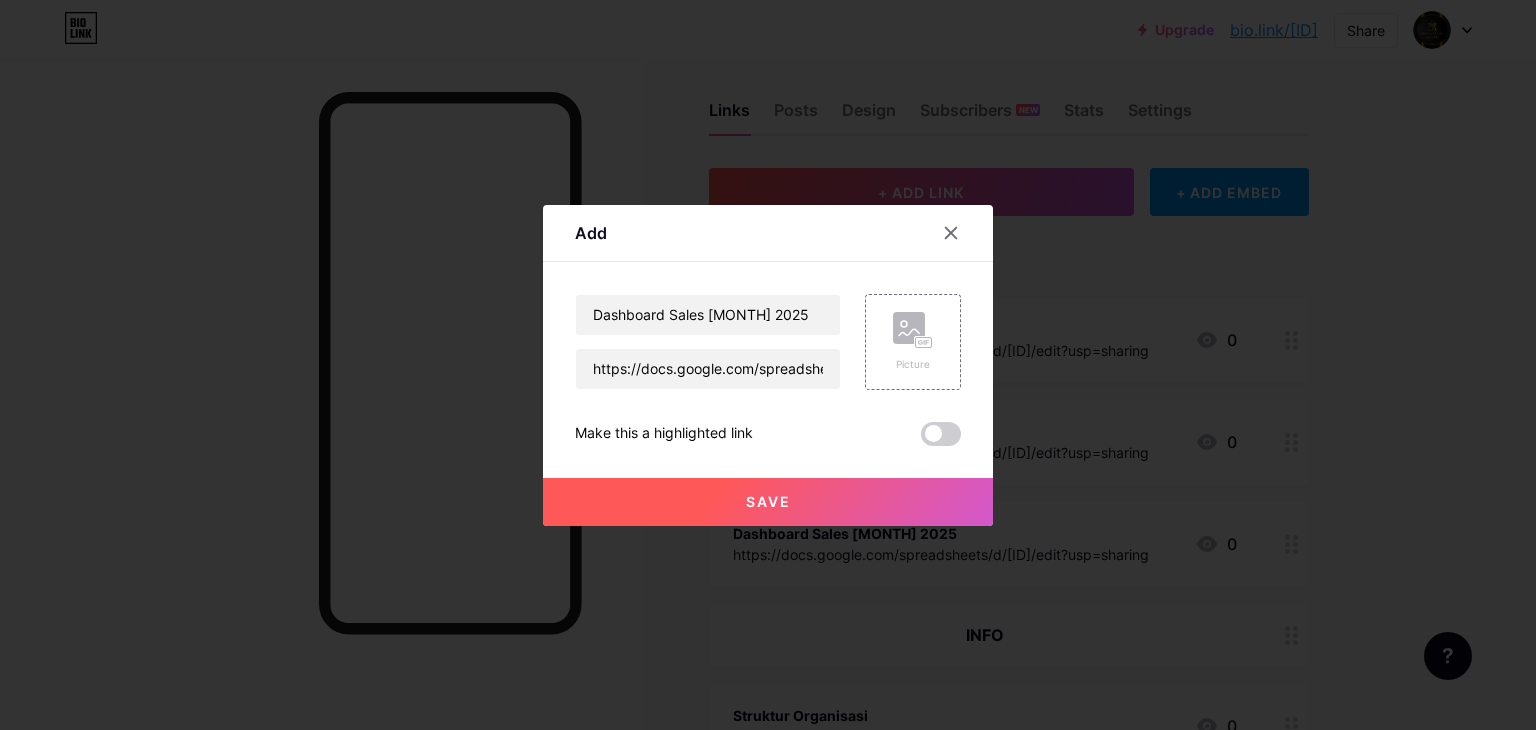 click on "Save" at bounding box center [768, 501] 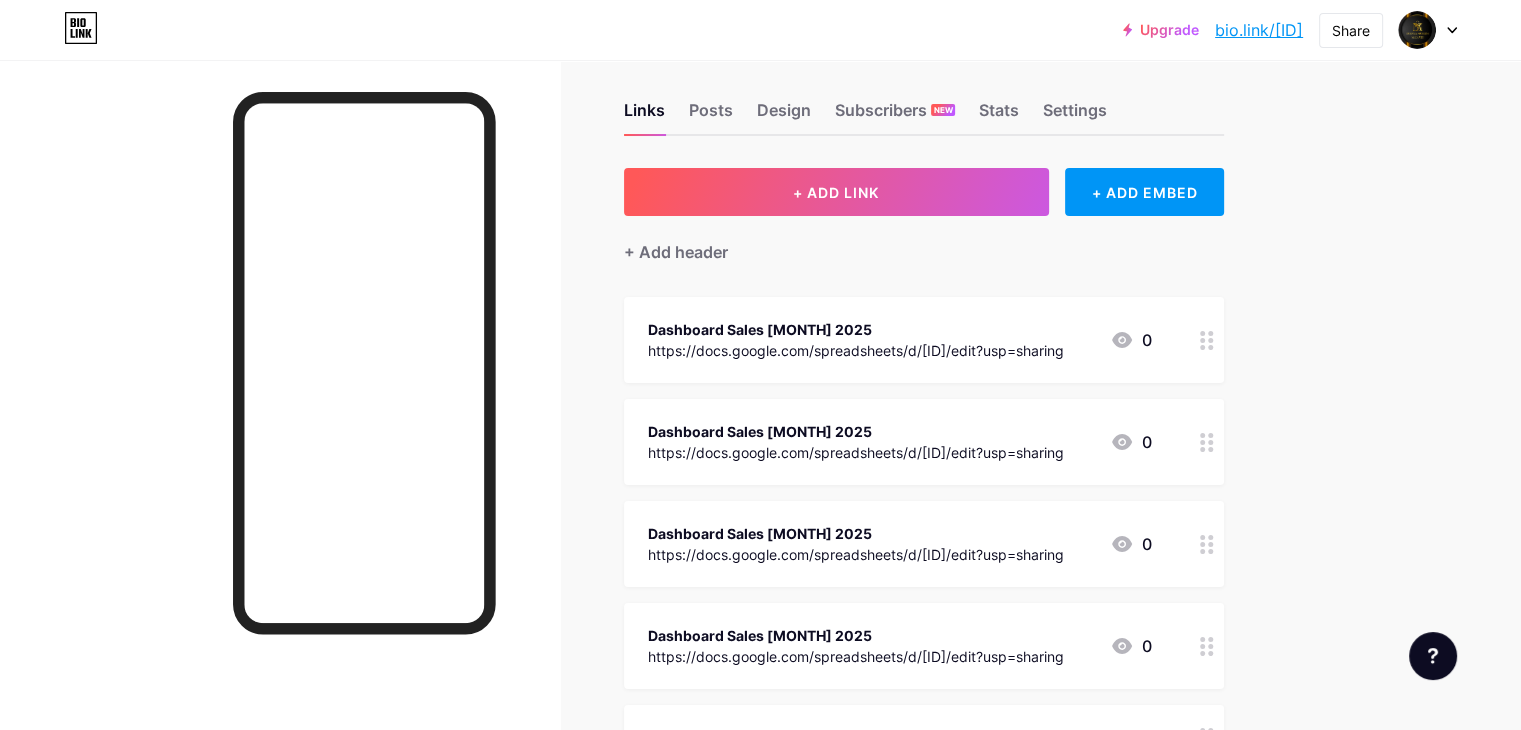 click on "Dashboard Sales [MONTH]
https://docs.google.com/spreadsheets/d/[ID]/edit?usp=sharing
0" at bounding box center (924, 646) 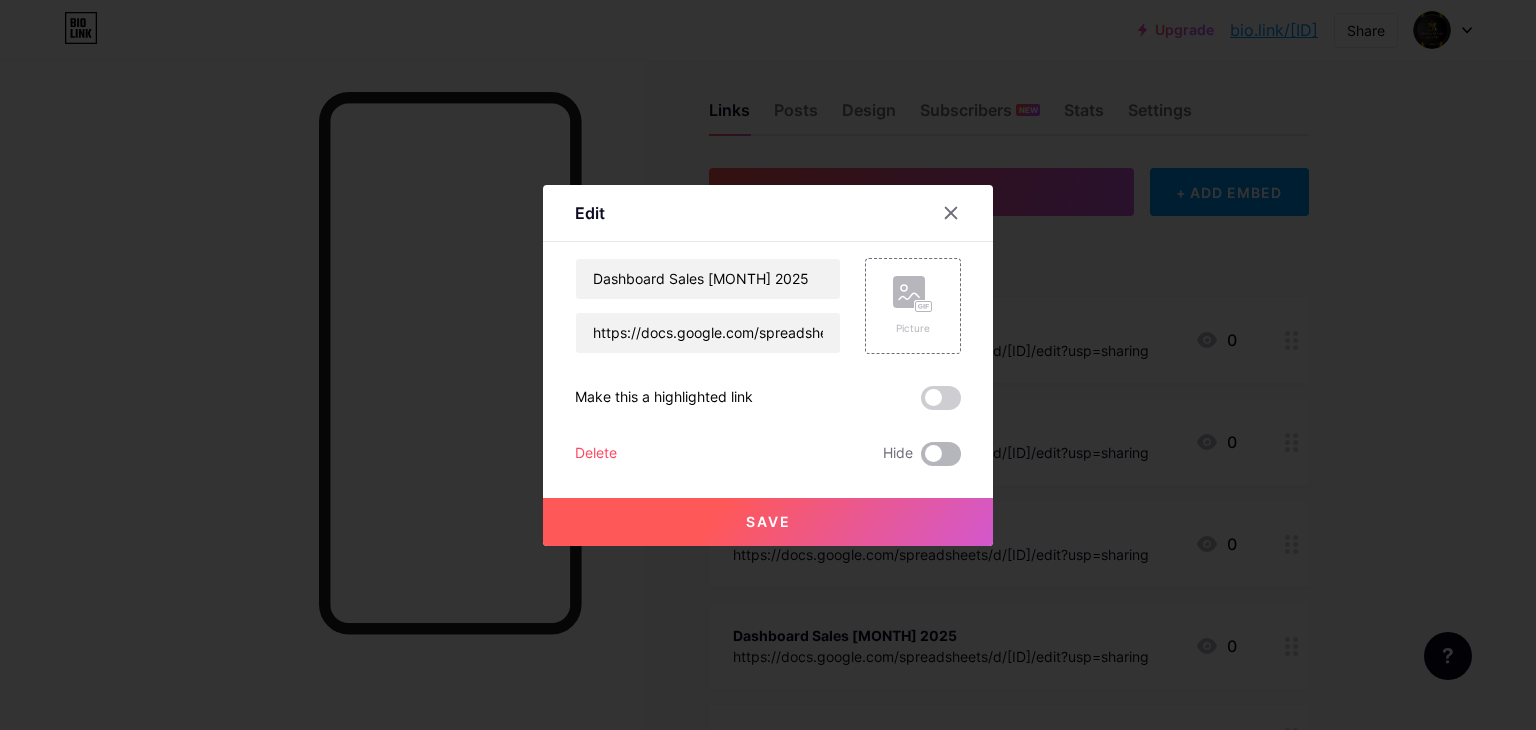 click at bounding box center (941, 454) 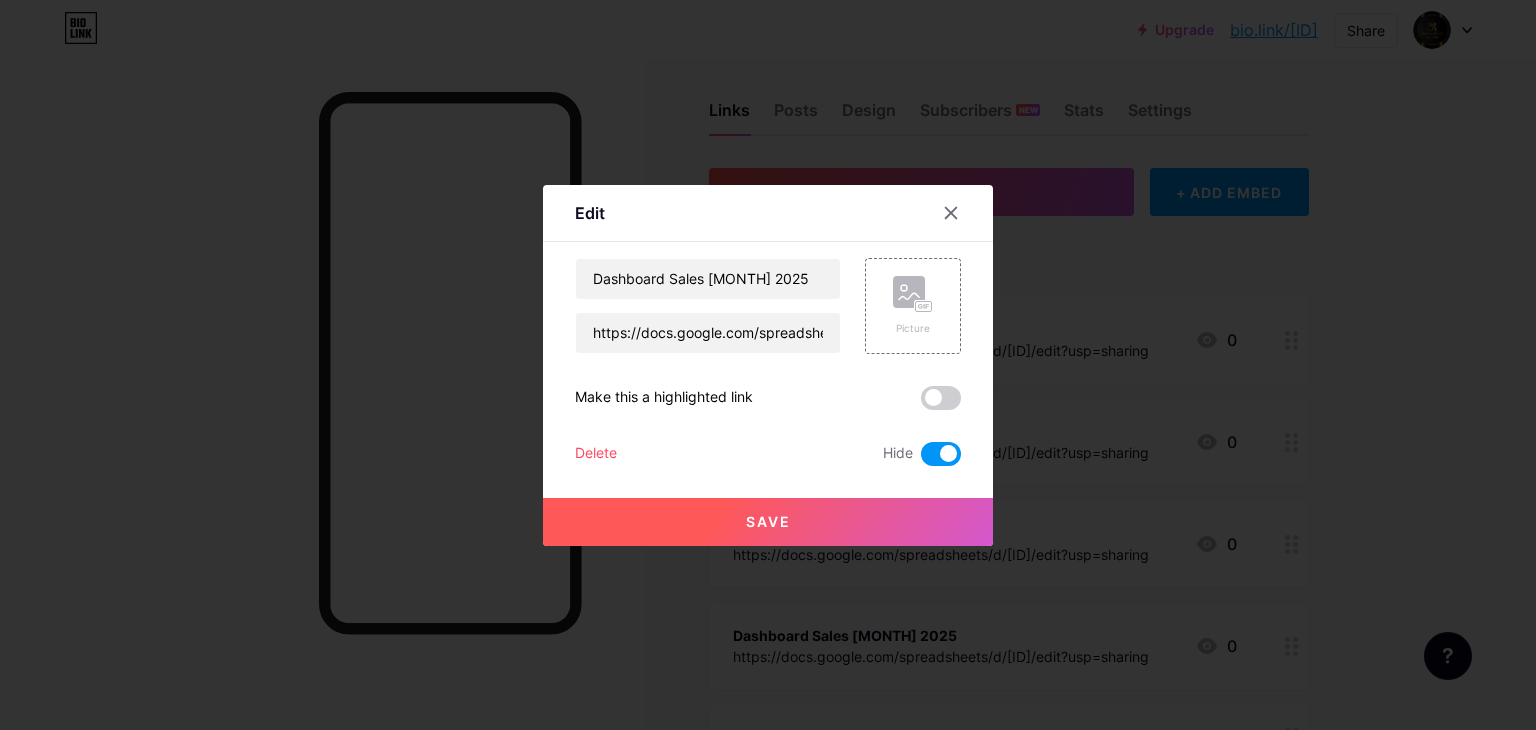 click on "Save" at bounding box center (768, 522) 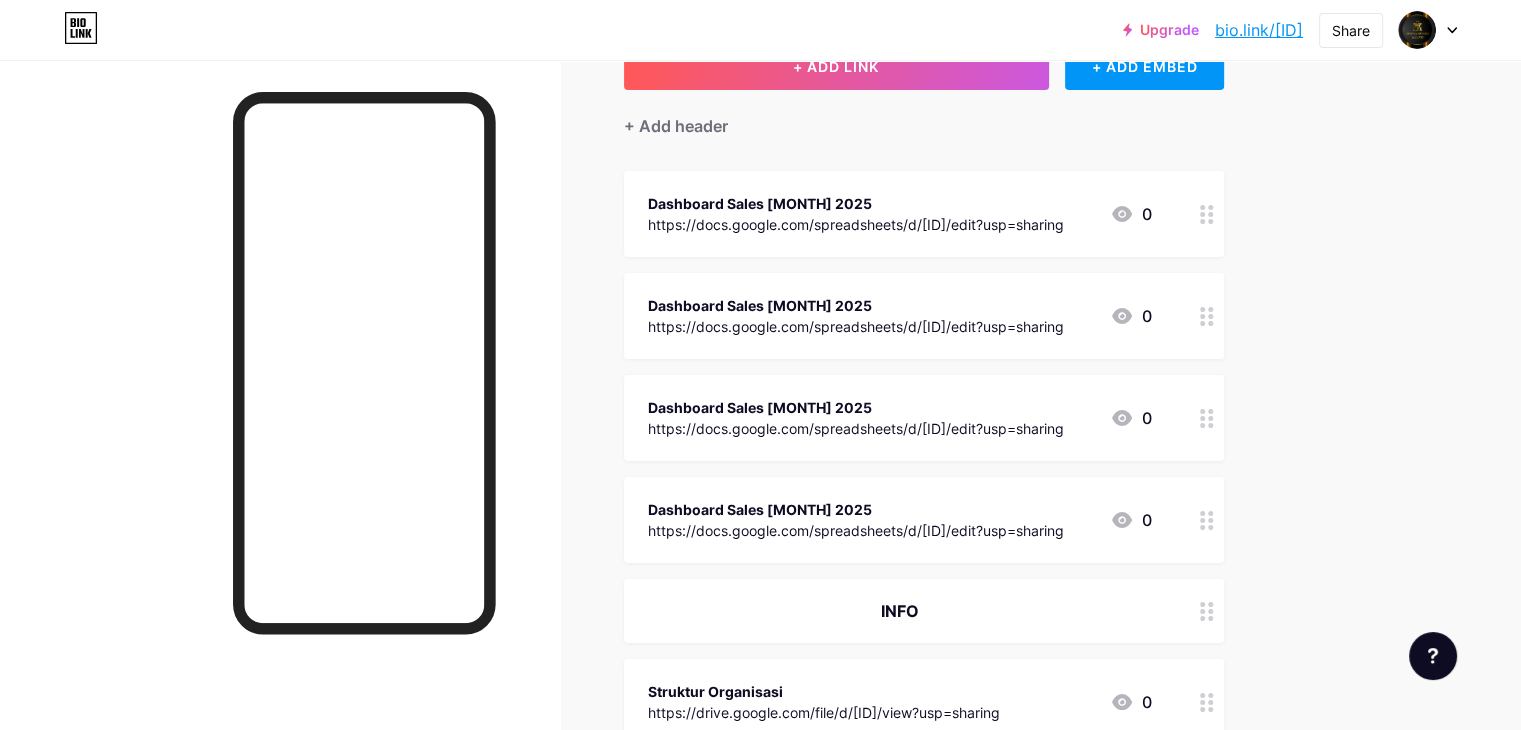 scroll, scrollTop: 0, scrollLeft: 0, axis: both 